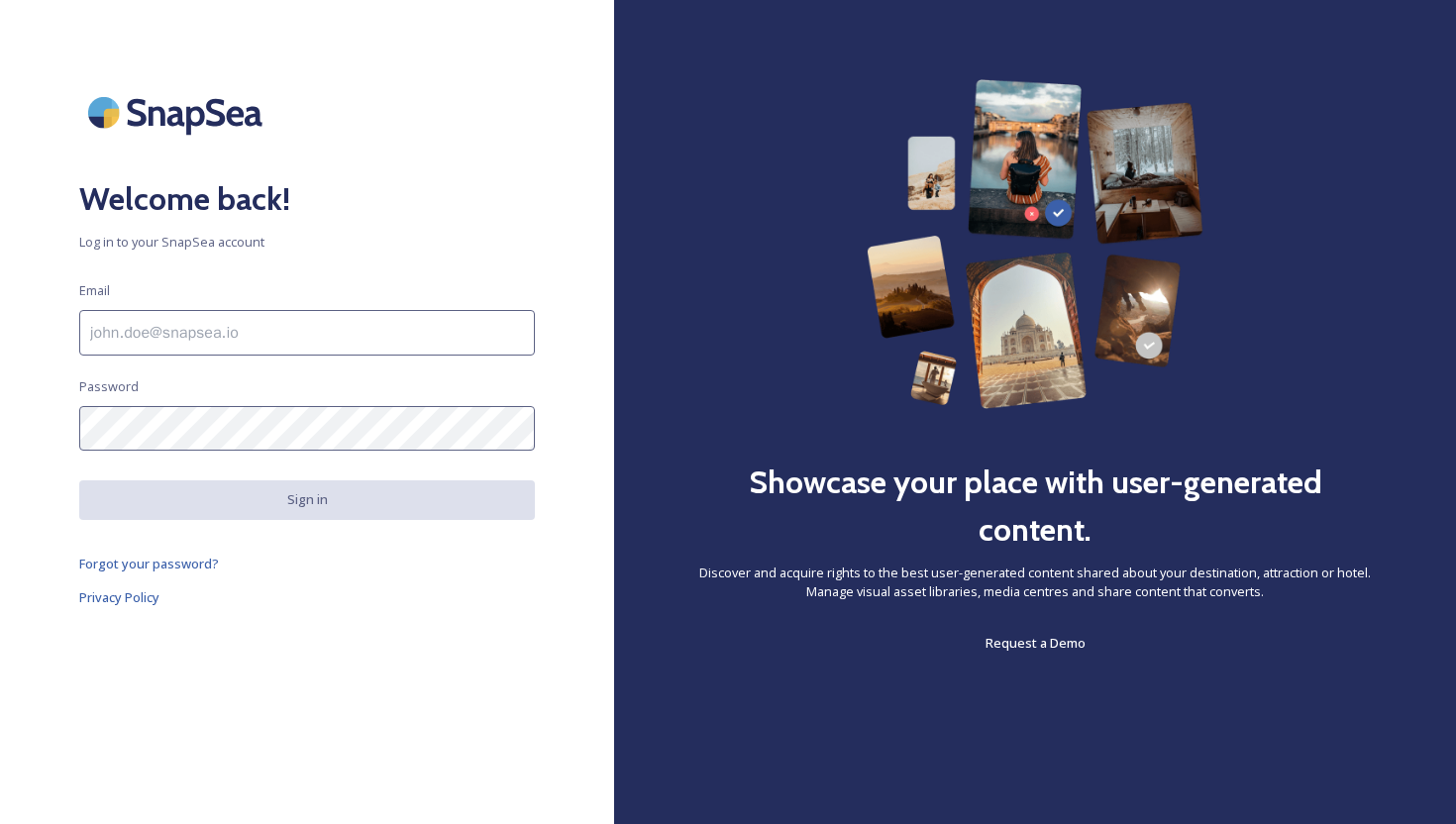scroll, scrollTop: 0, scrollLeft: 0, axis: both 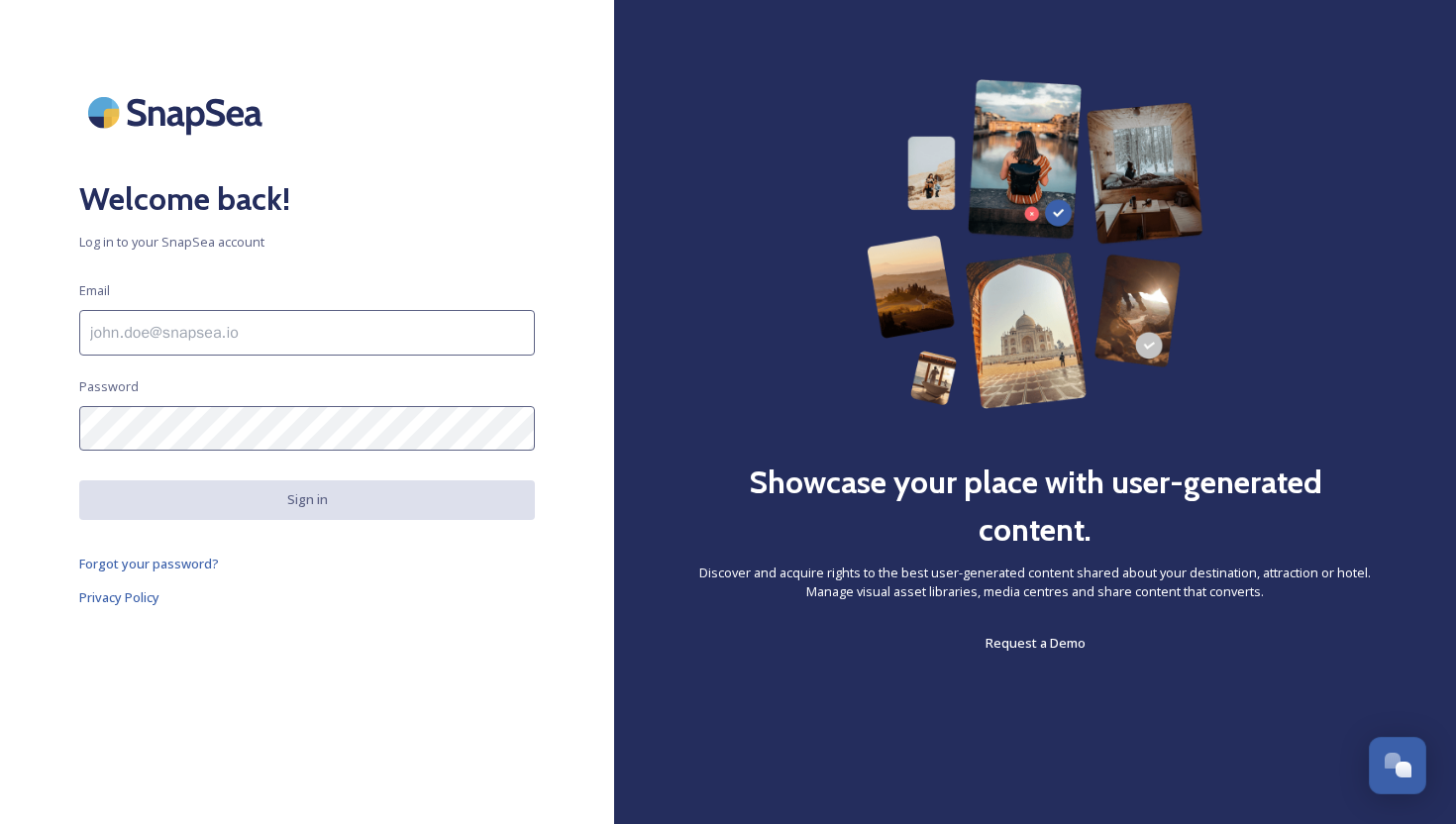 click at bounding box center [307, 333] 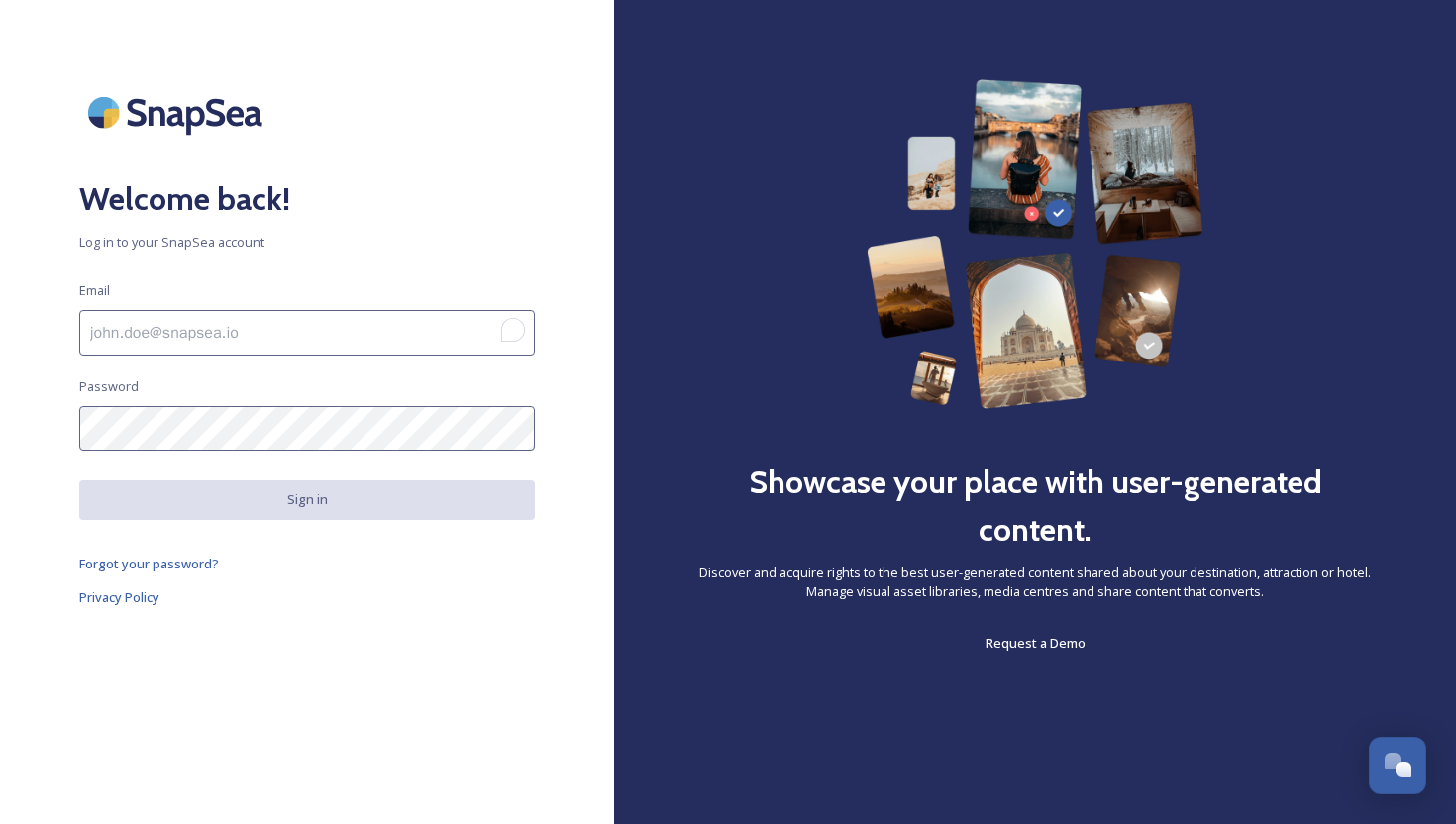 click at bounding box center [307, 333] 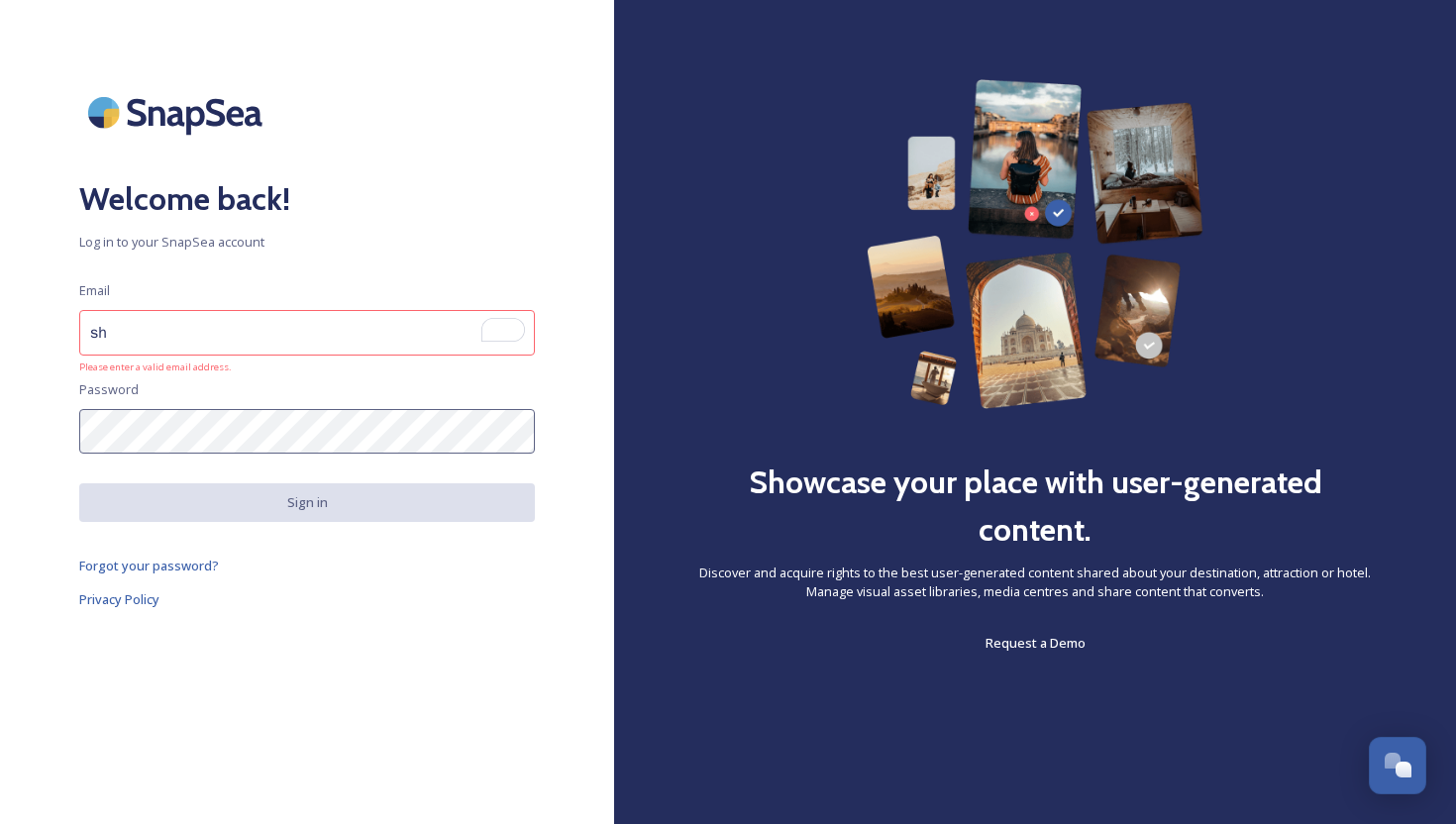 type on "[FIRST].[LAST]@[EXAMPLE].COM" 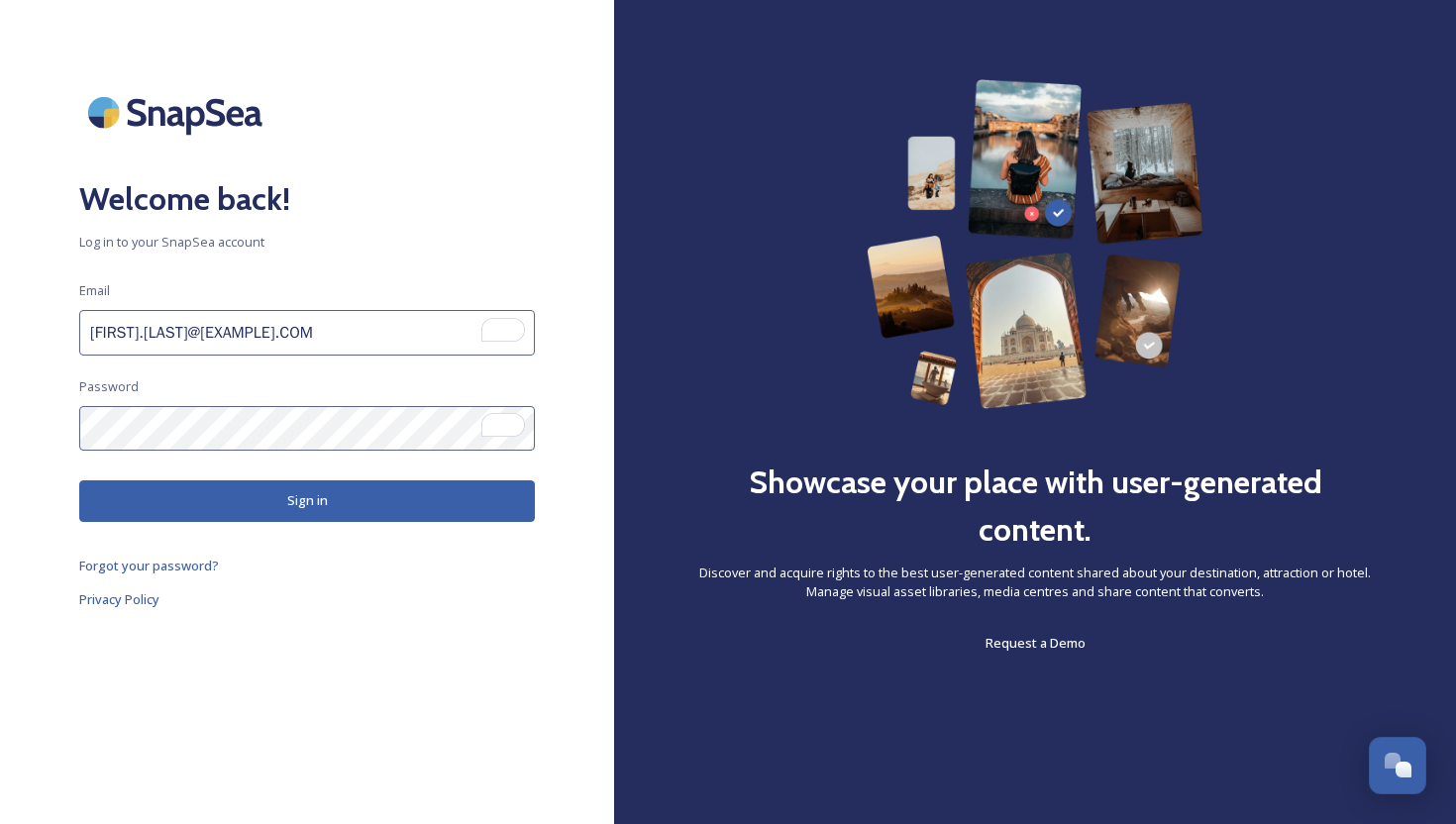 click on "Sign in" at bounding box center [307, 500] 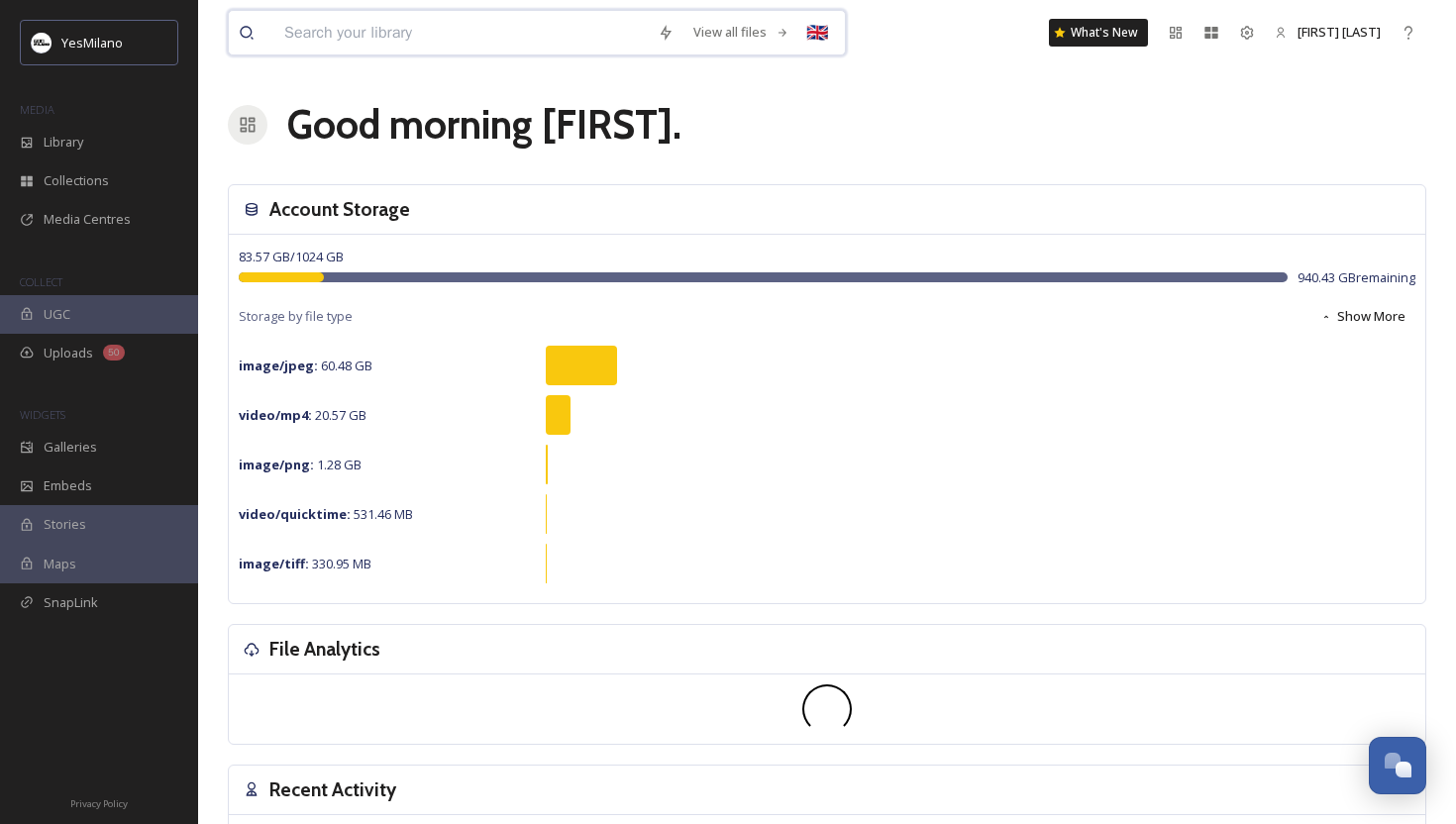 click at bounding box center [461, 33] 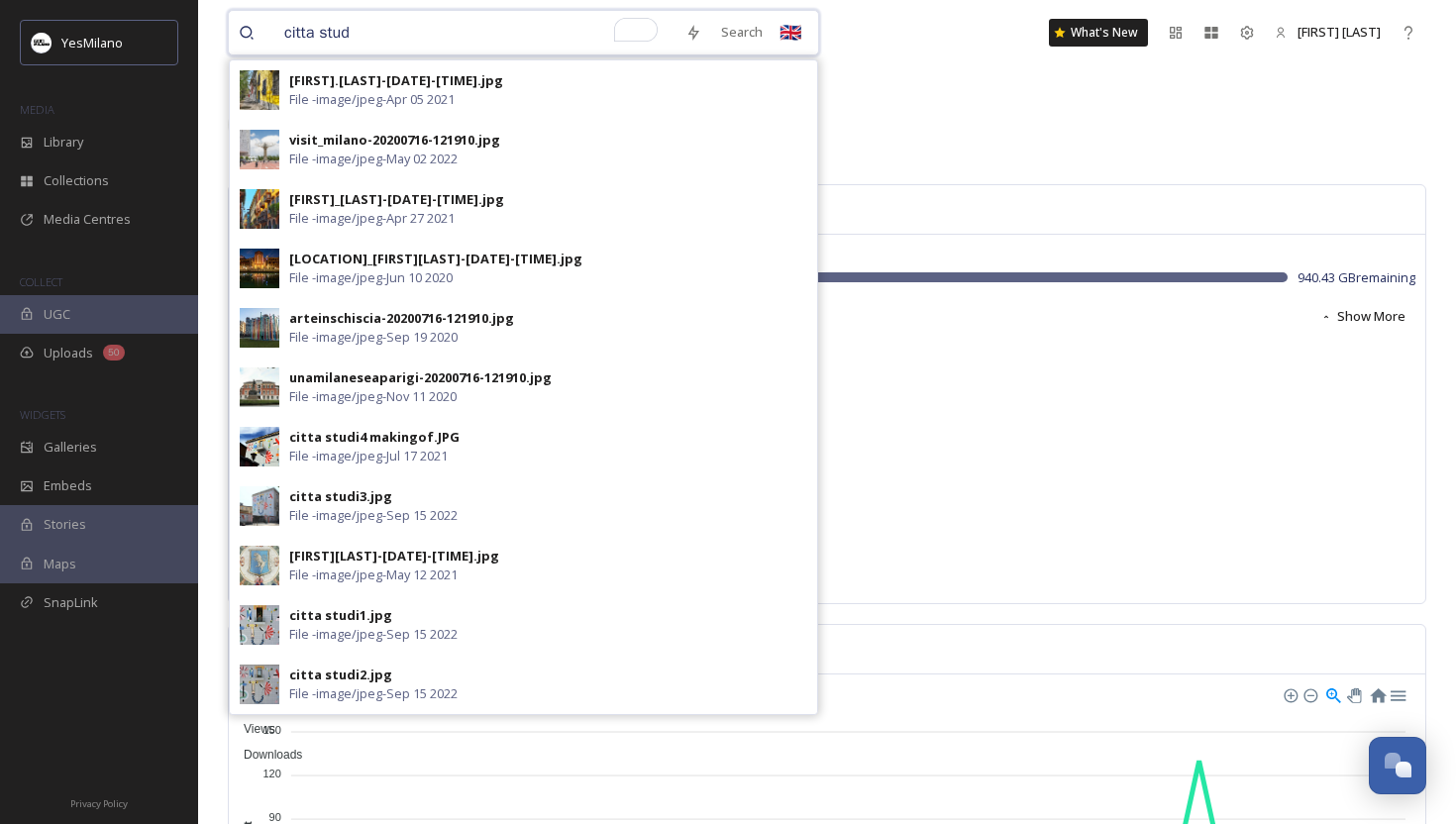 type on "citta studi" 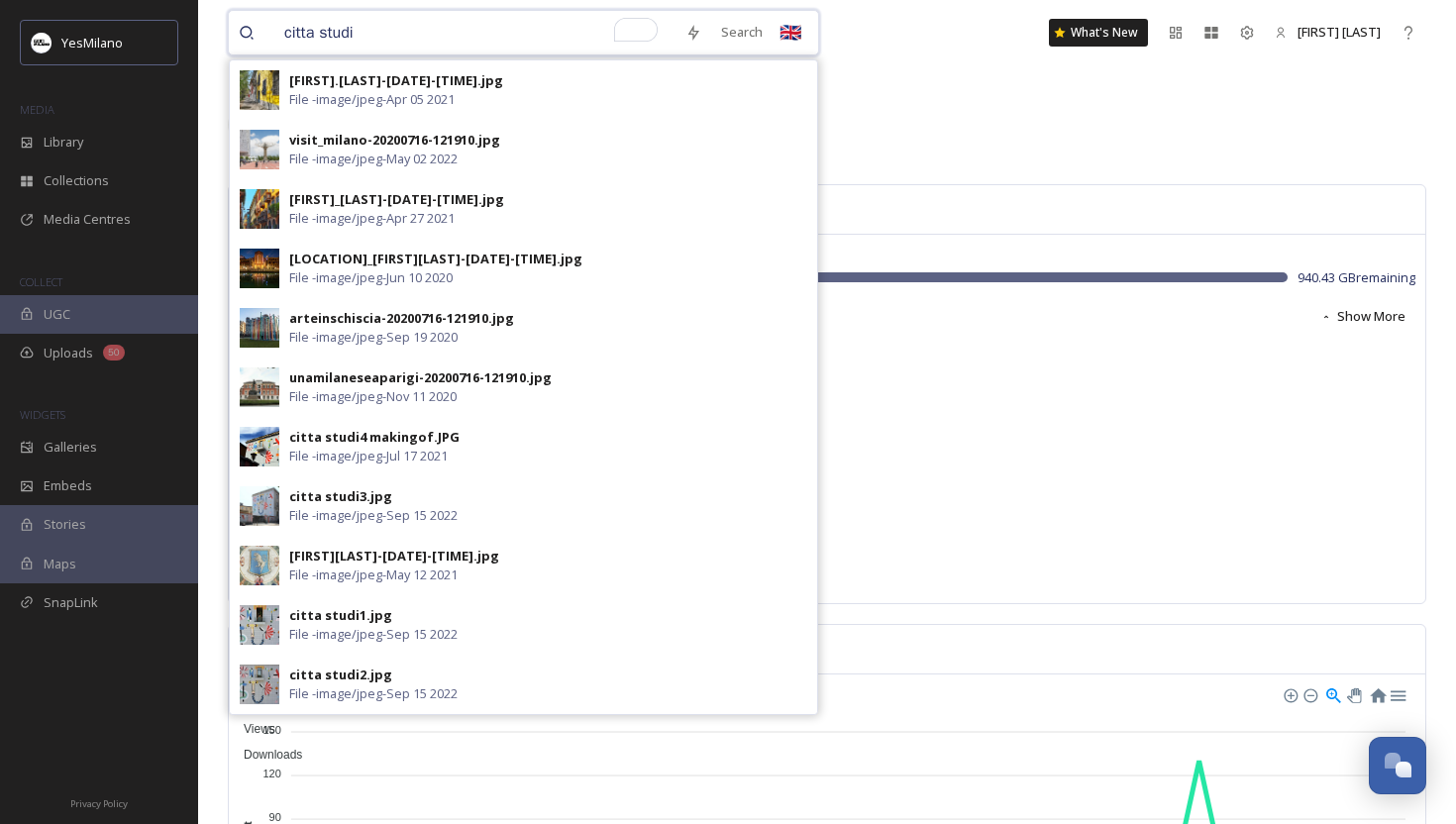 type 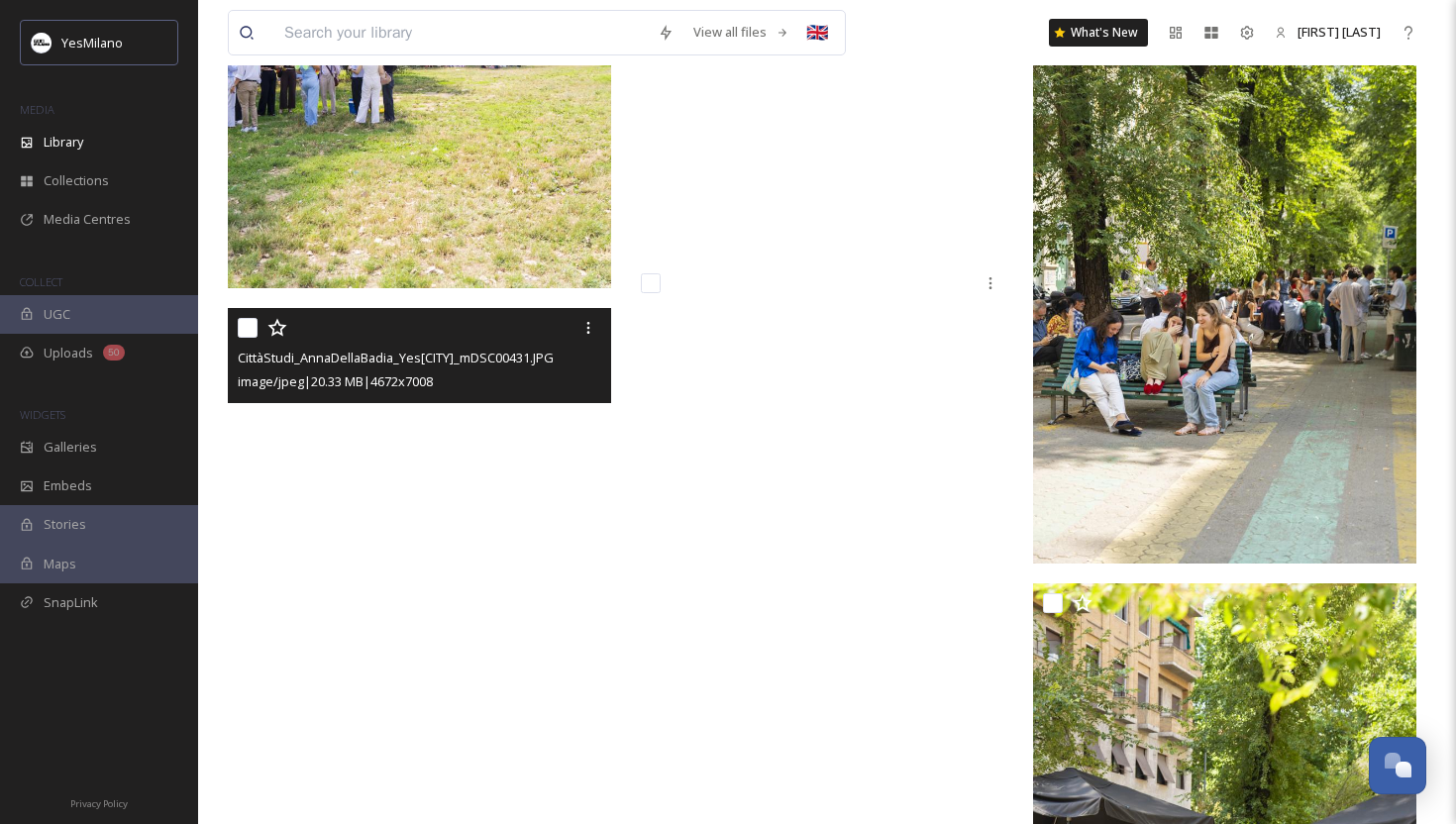 scroll, scrollTop: 3226, scrollLeft: 0, axis: vertical 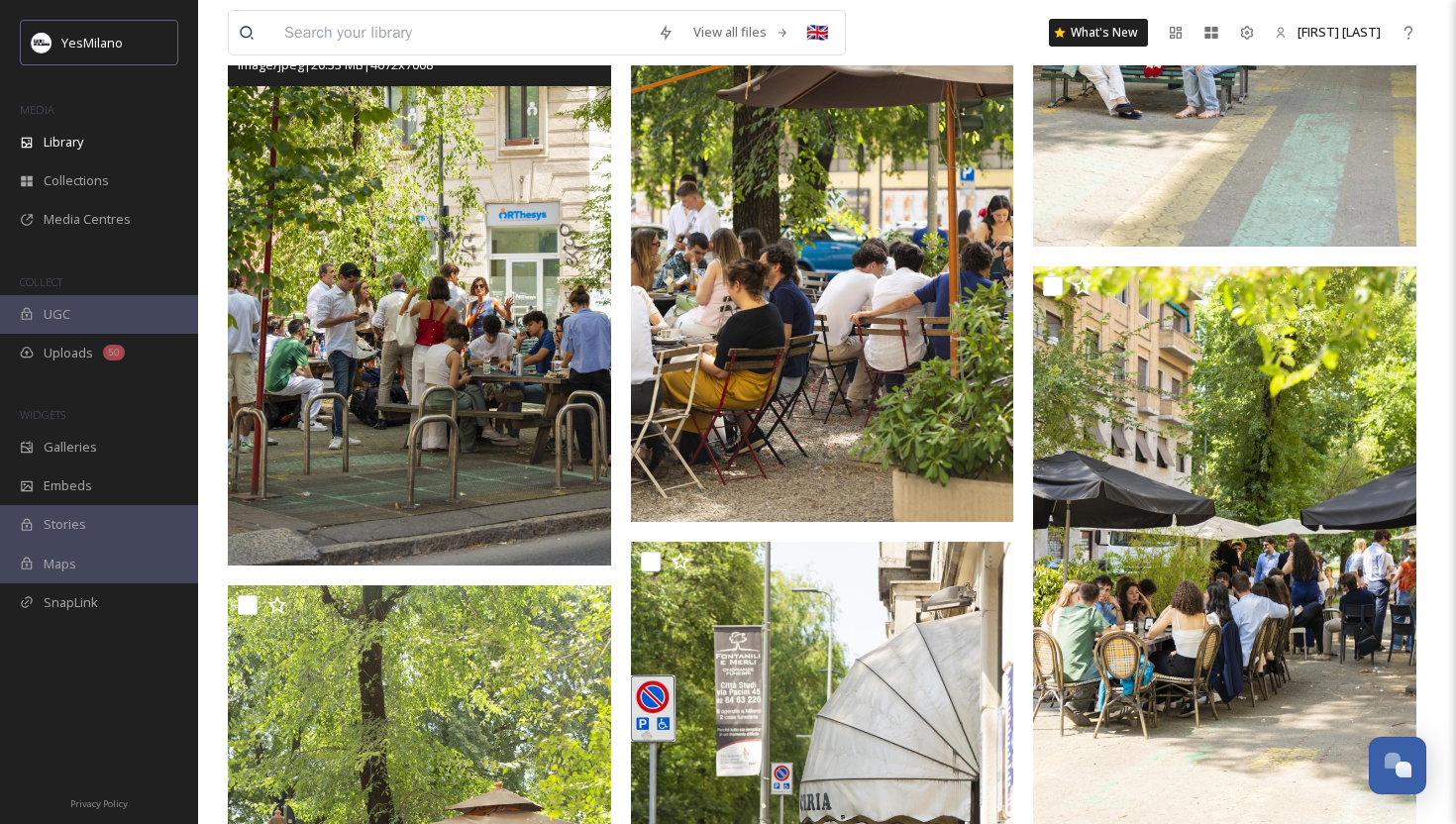 click at bounding box center [419, 278] 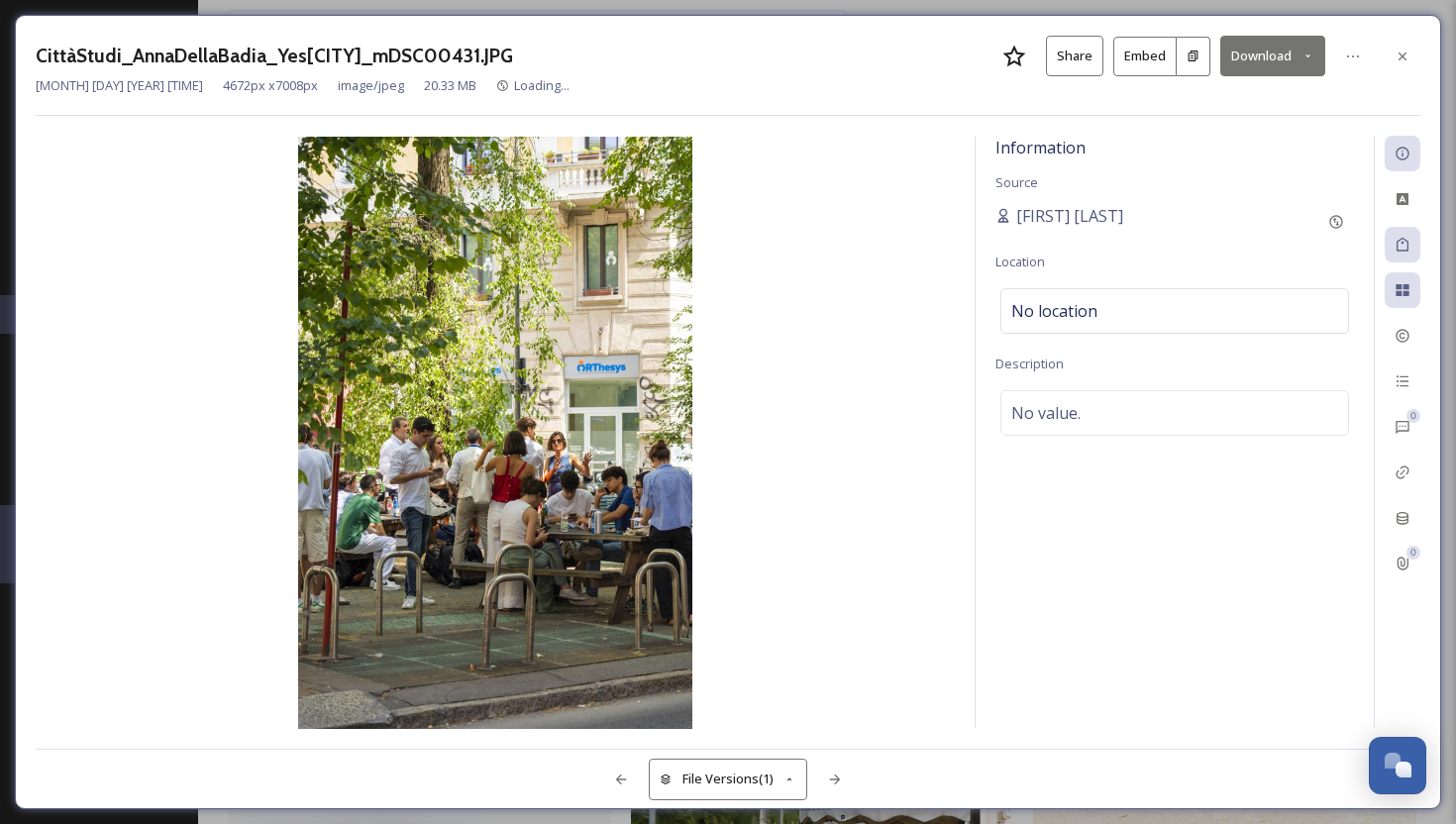 scroll, scrollTop: 2630, scrollLeft: 0, axis: vertical 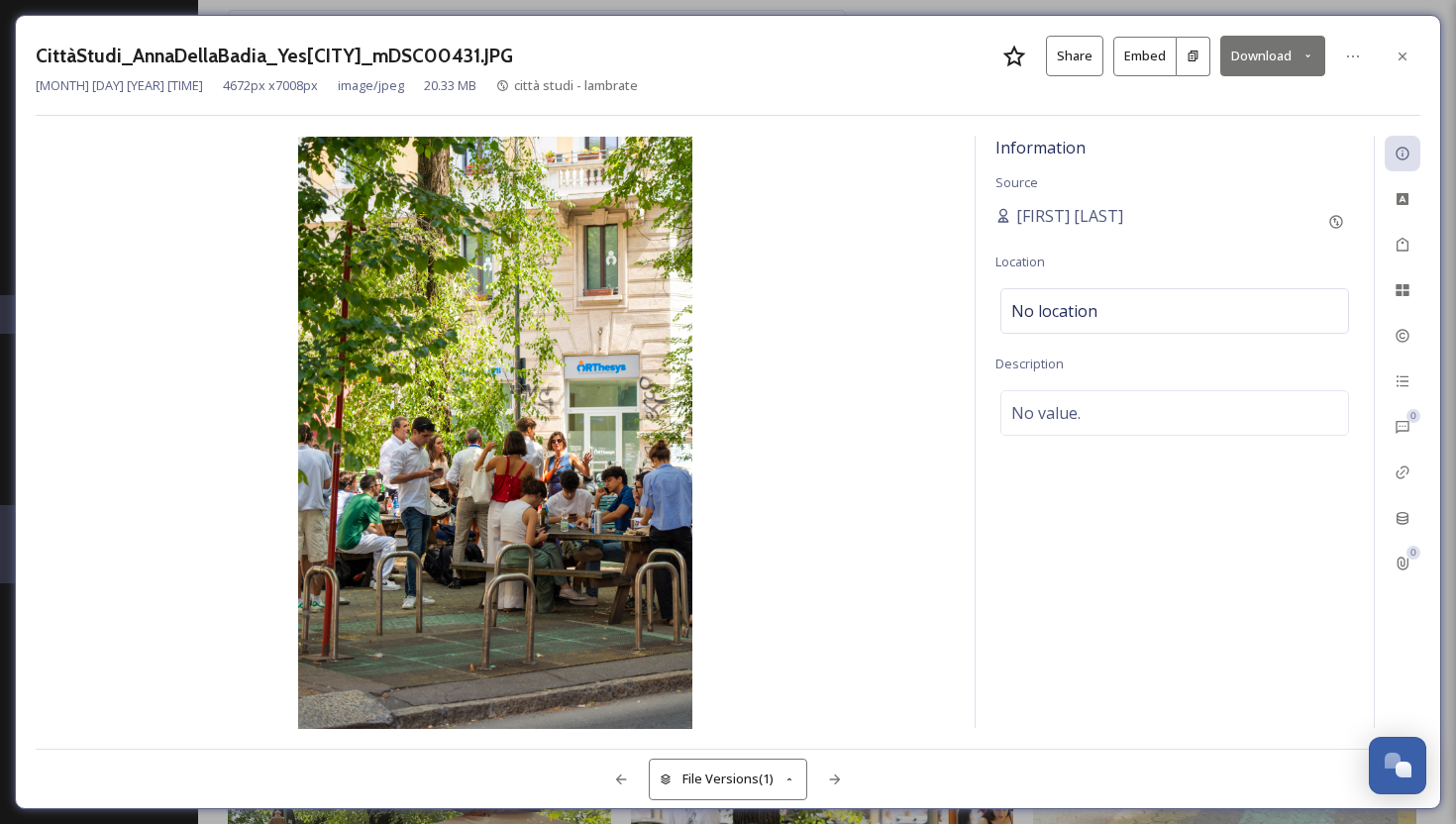 click on "Download" at bounding box center [1273, 55] 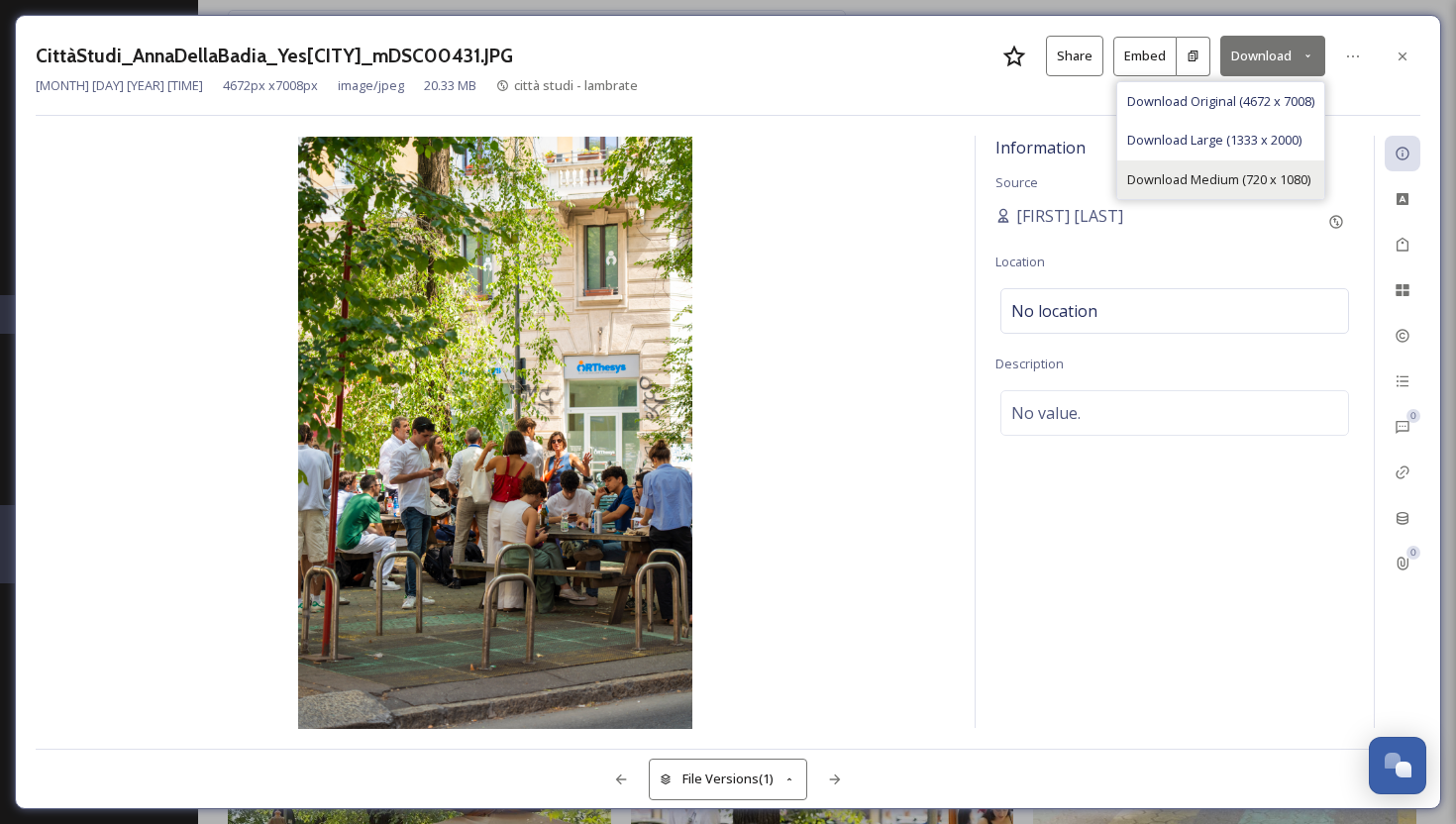 click on "Download Medium (720 x 1080)" at bounding box center [1218, 179] 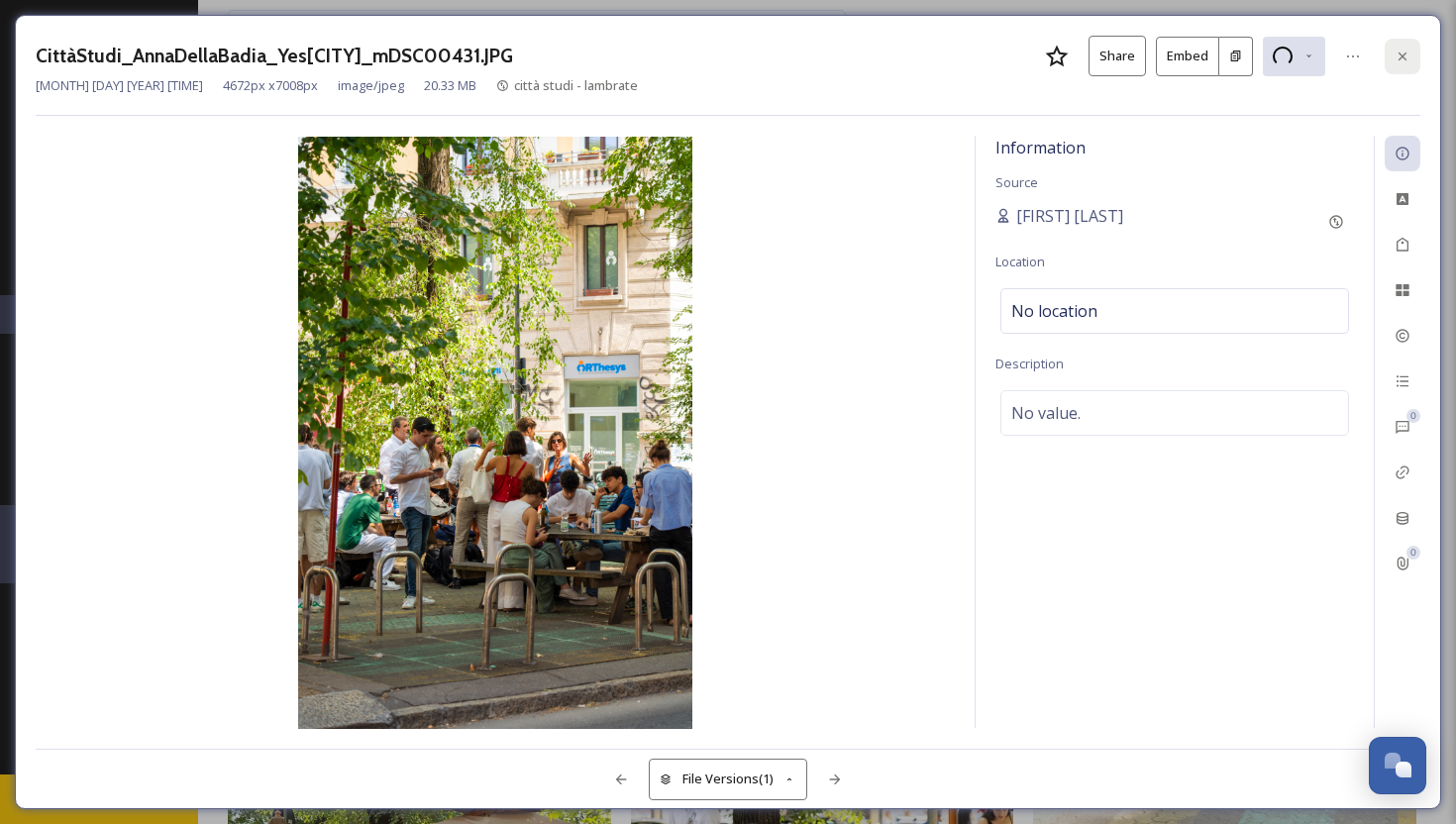 click 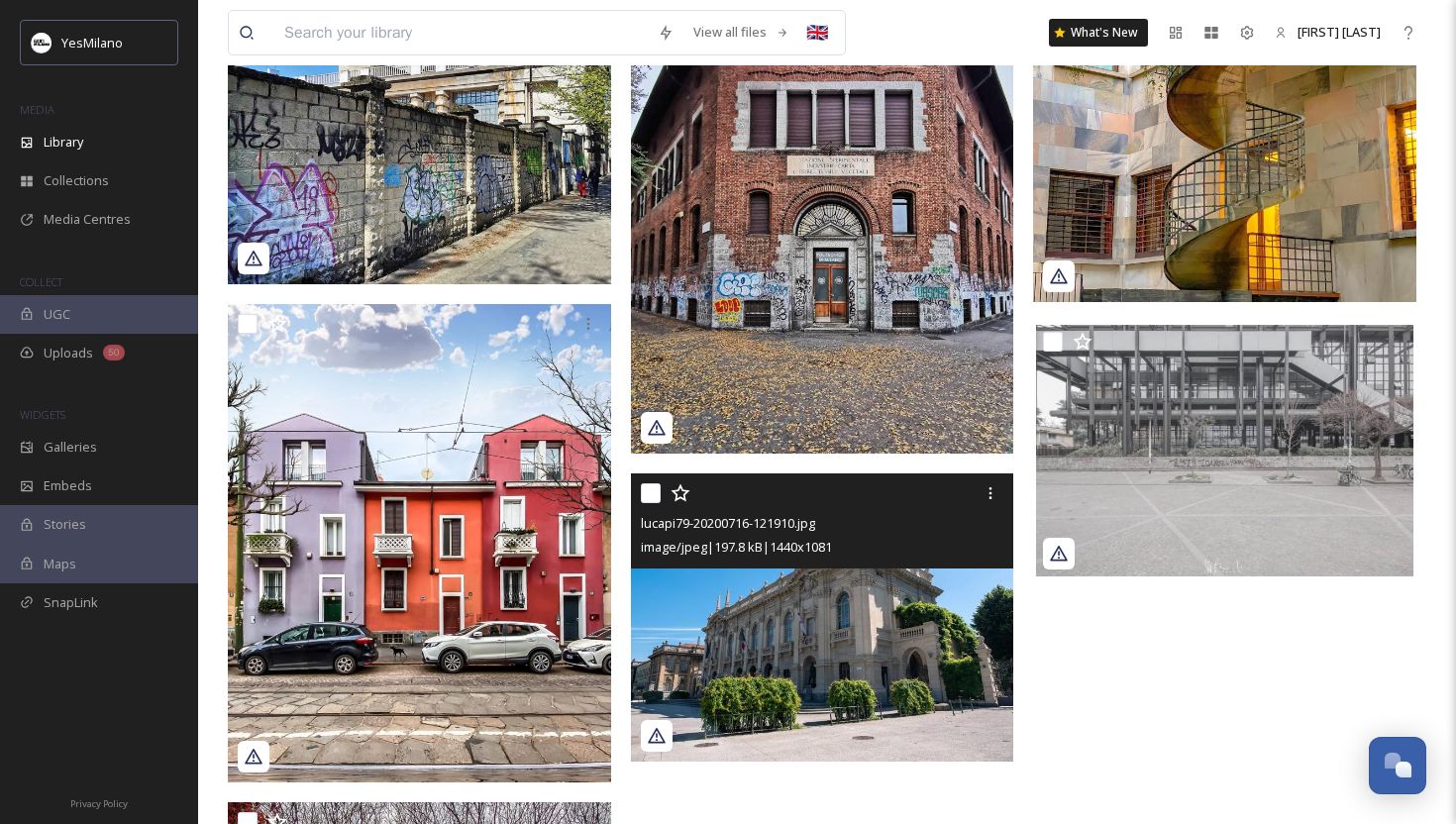 scroll, scrollTop: 7925, scrollLeft: 0, axis: vertical 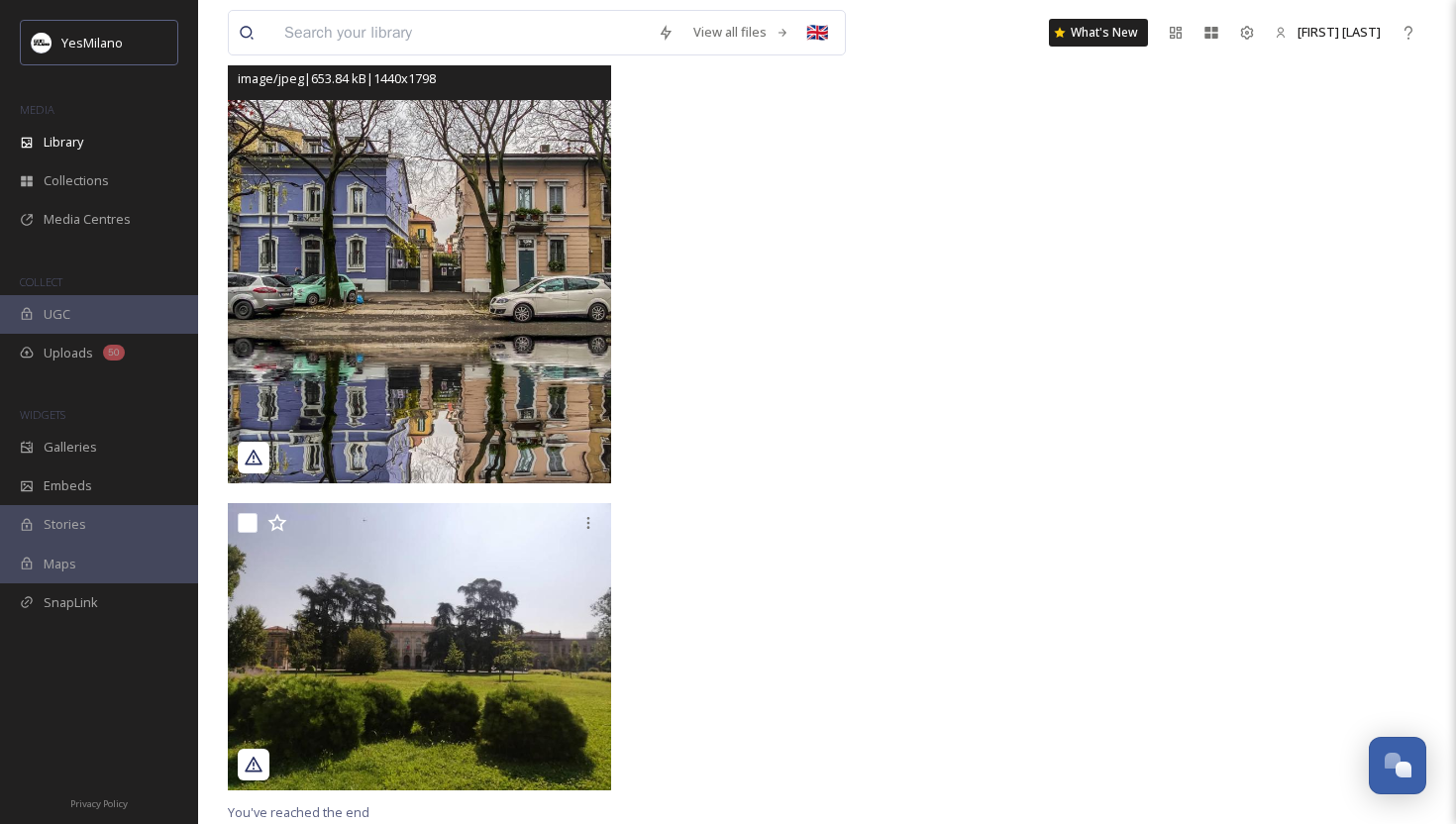 click at bounding box center [419, 244] 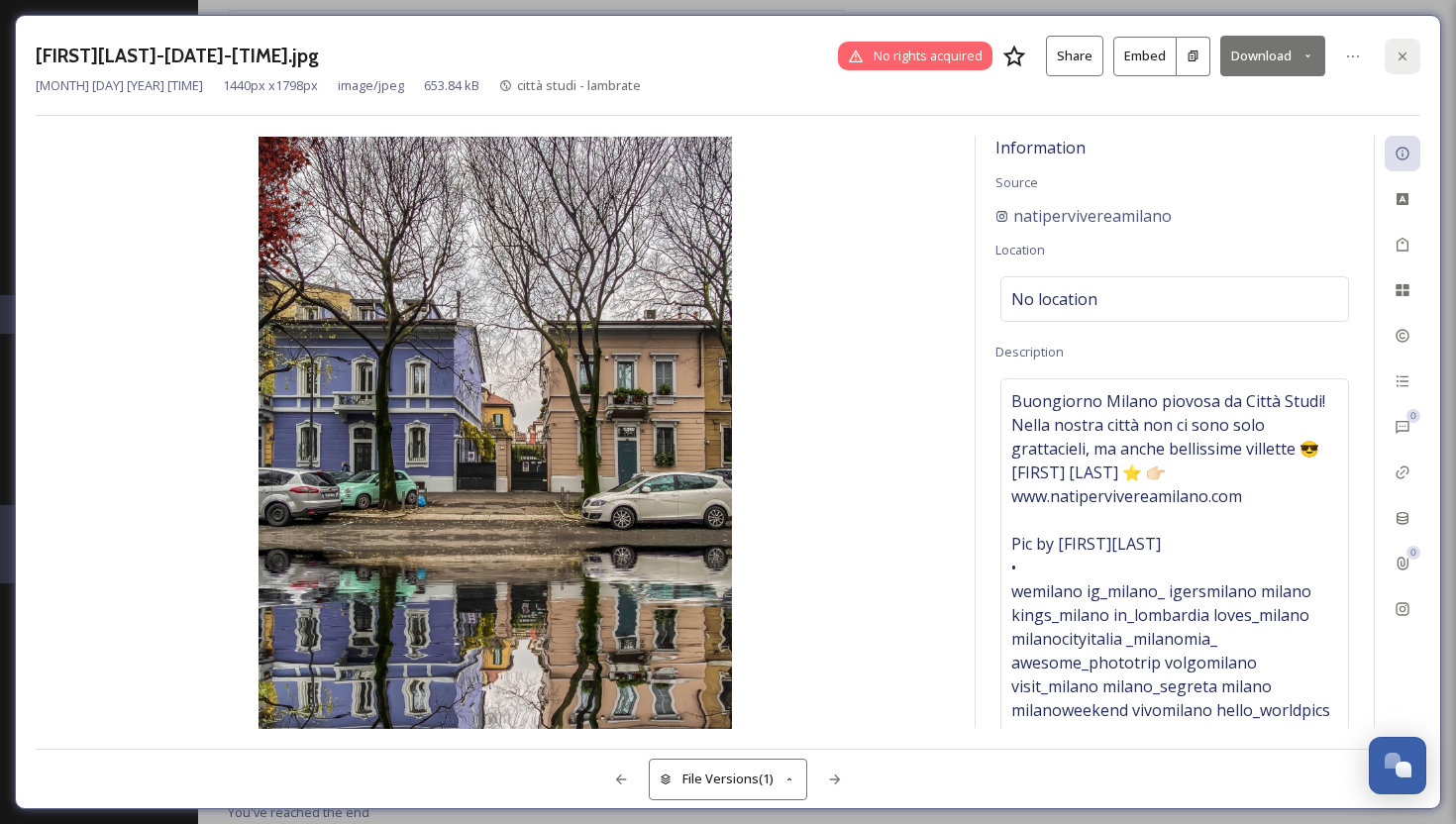 click at bounding box center (1403, 56) 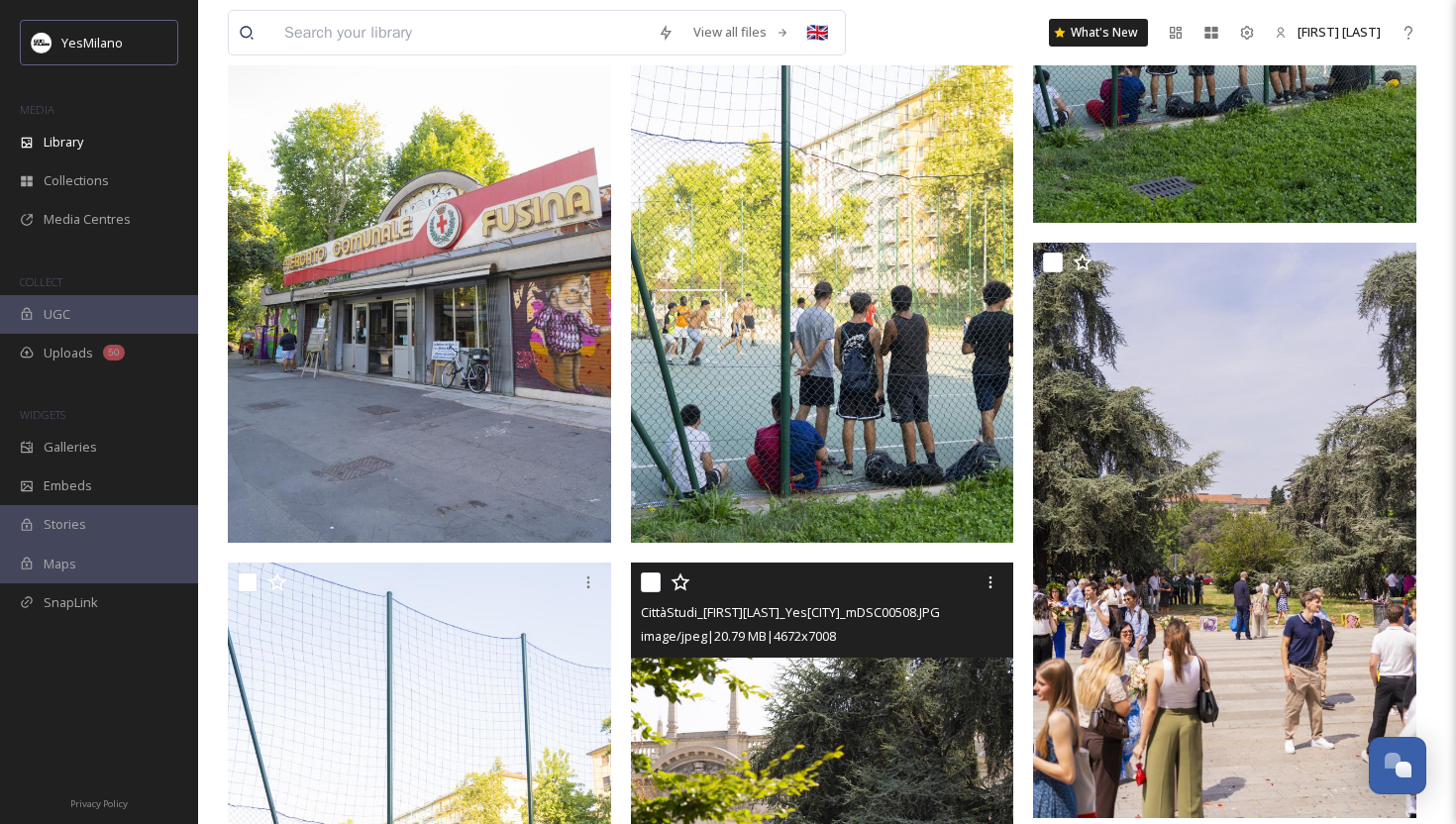 scroll, scrollTop: 1470, scrollLeft: 0, axis: vertical 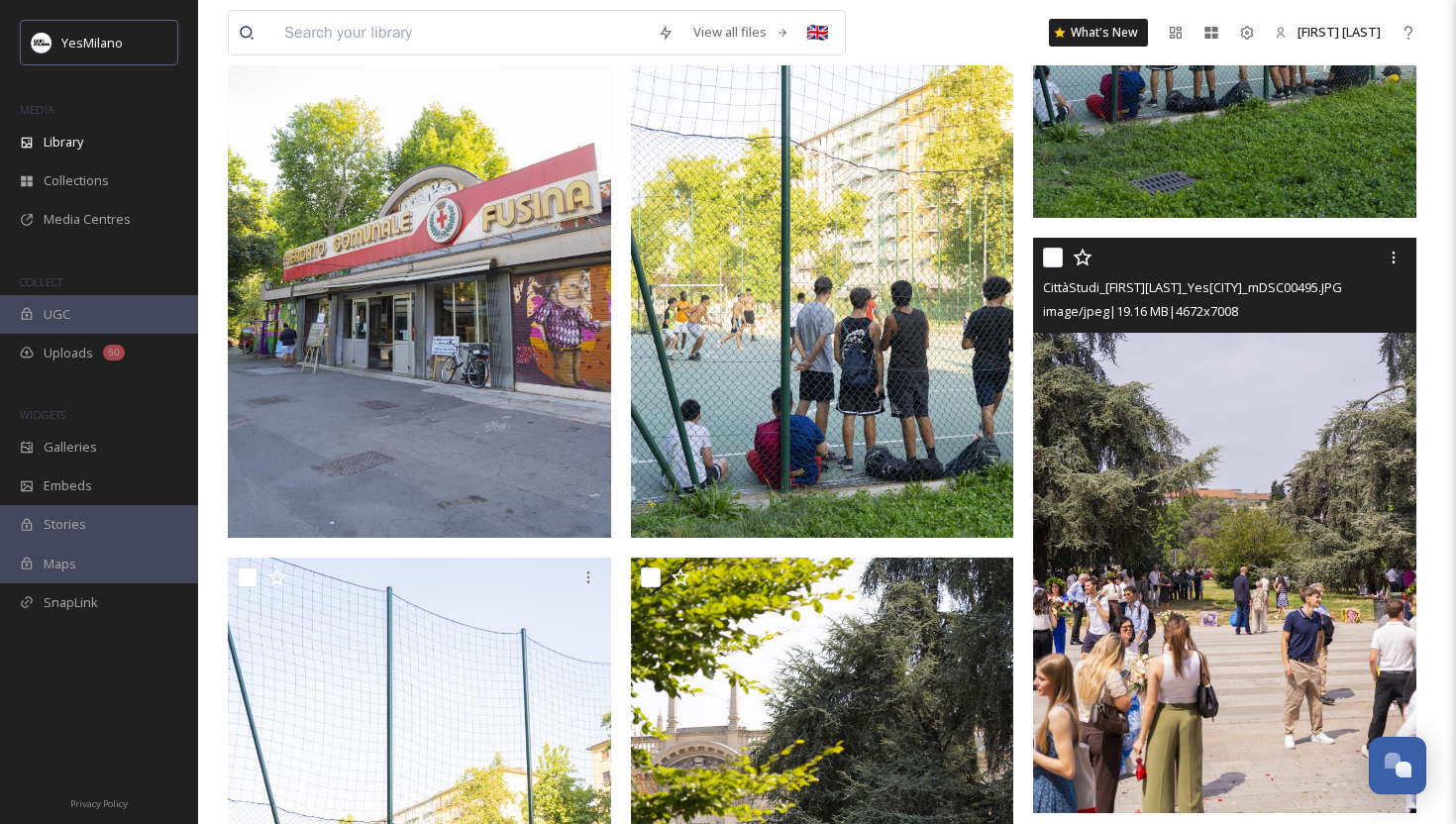 click at bounding box center [1224, 525] 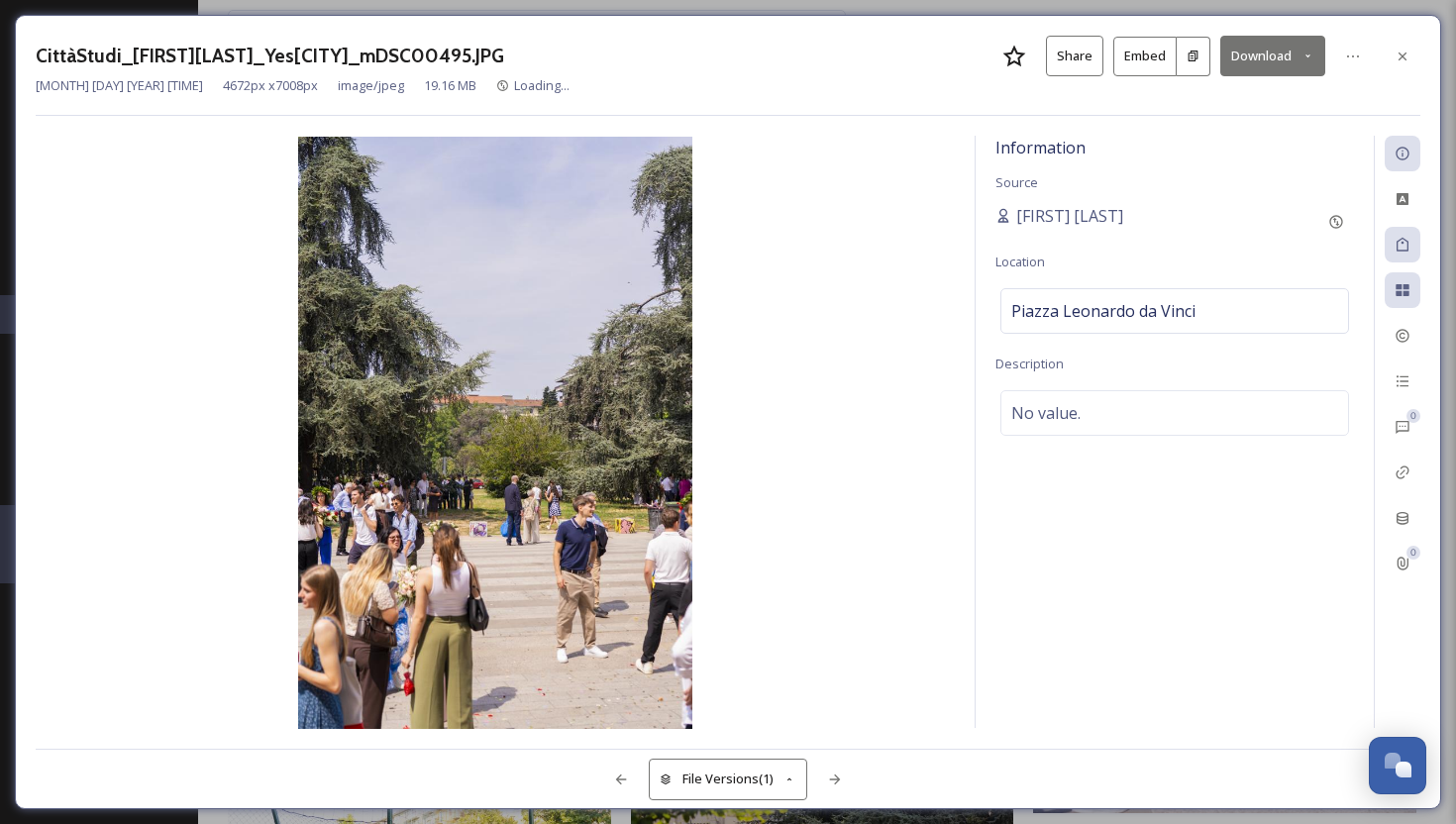 click on "Download" at bounding box center [1273, 55] 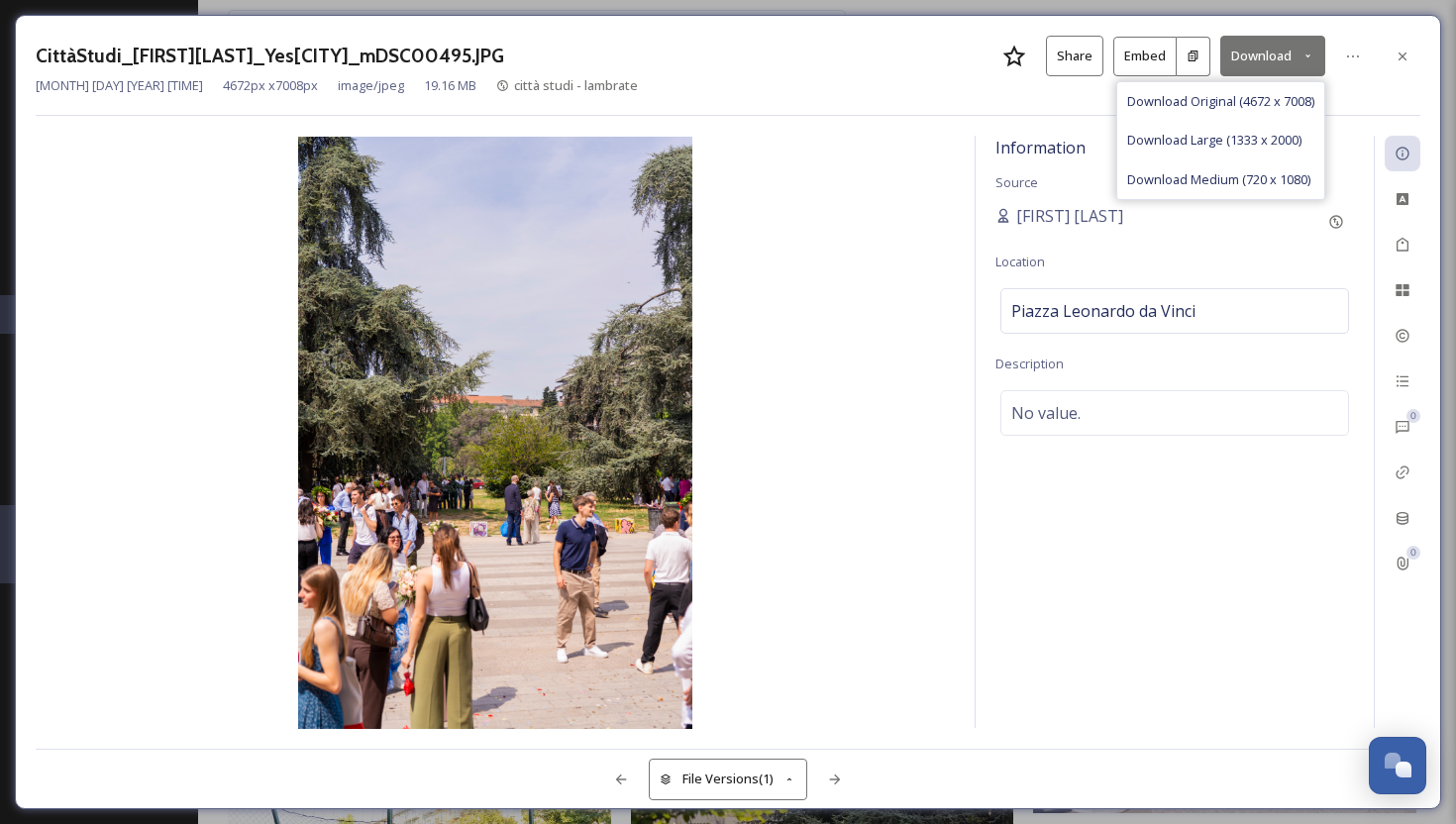 click on "Download Medium (720 x 1080)" at bounding box center (1218, 179) 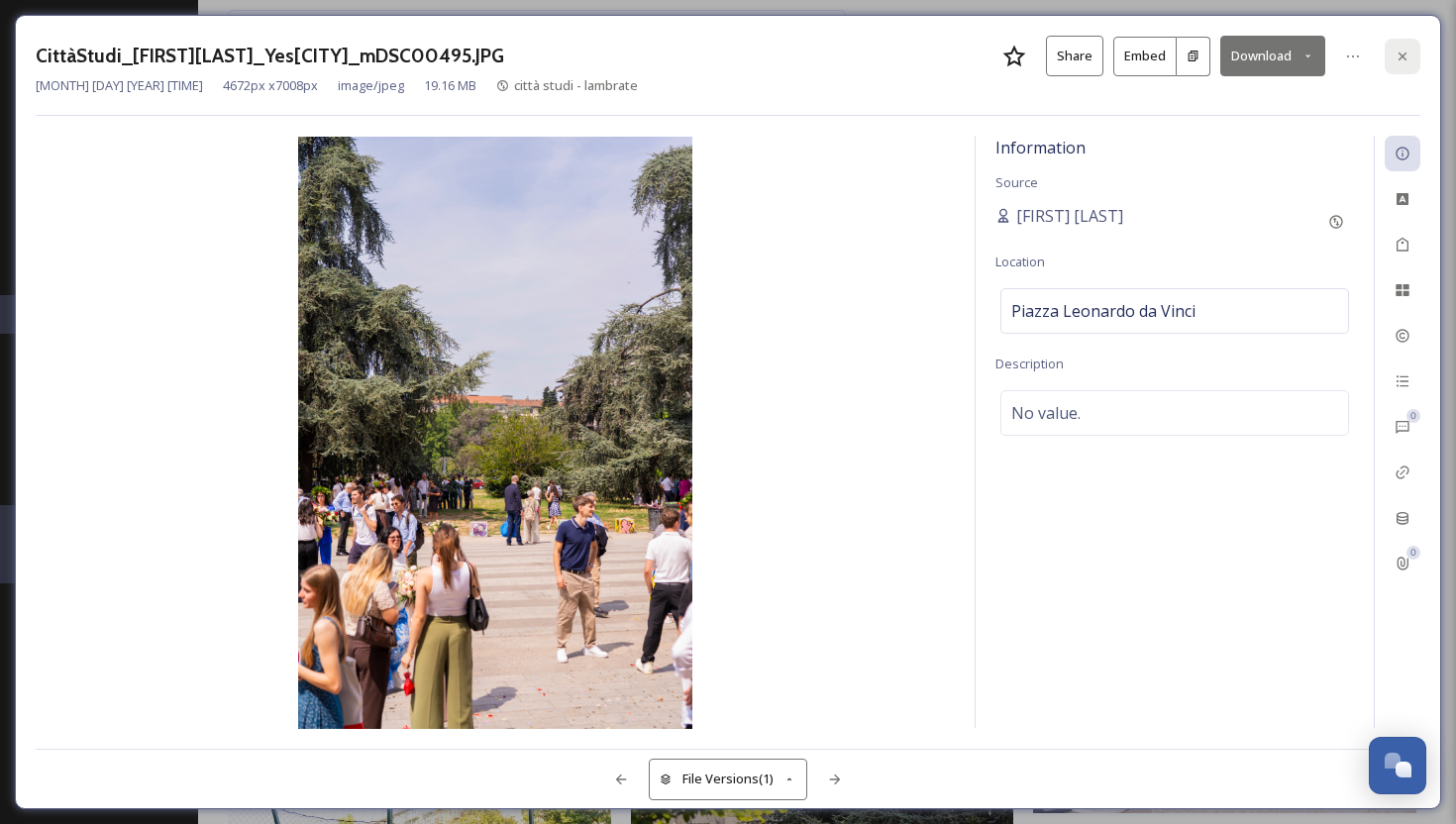 click 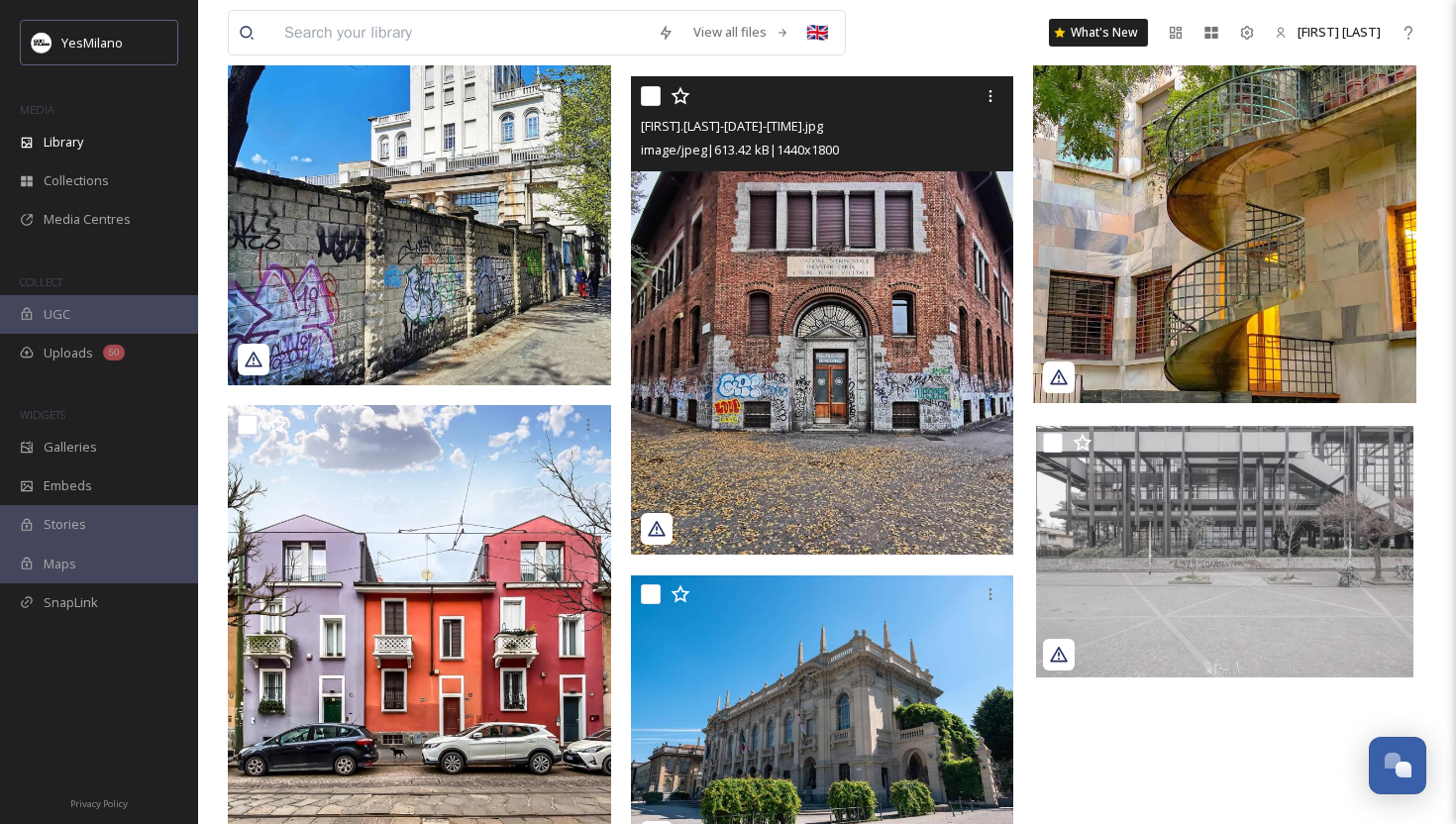 scroll, scrollTop: 7991, scrollLeft: 0, axis: vertical 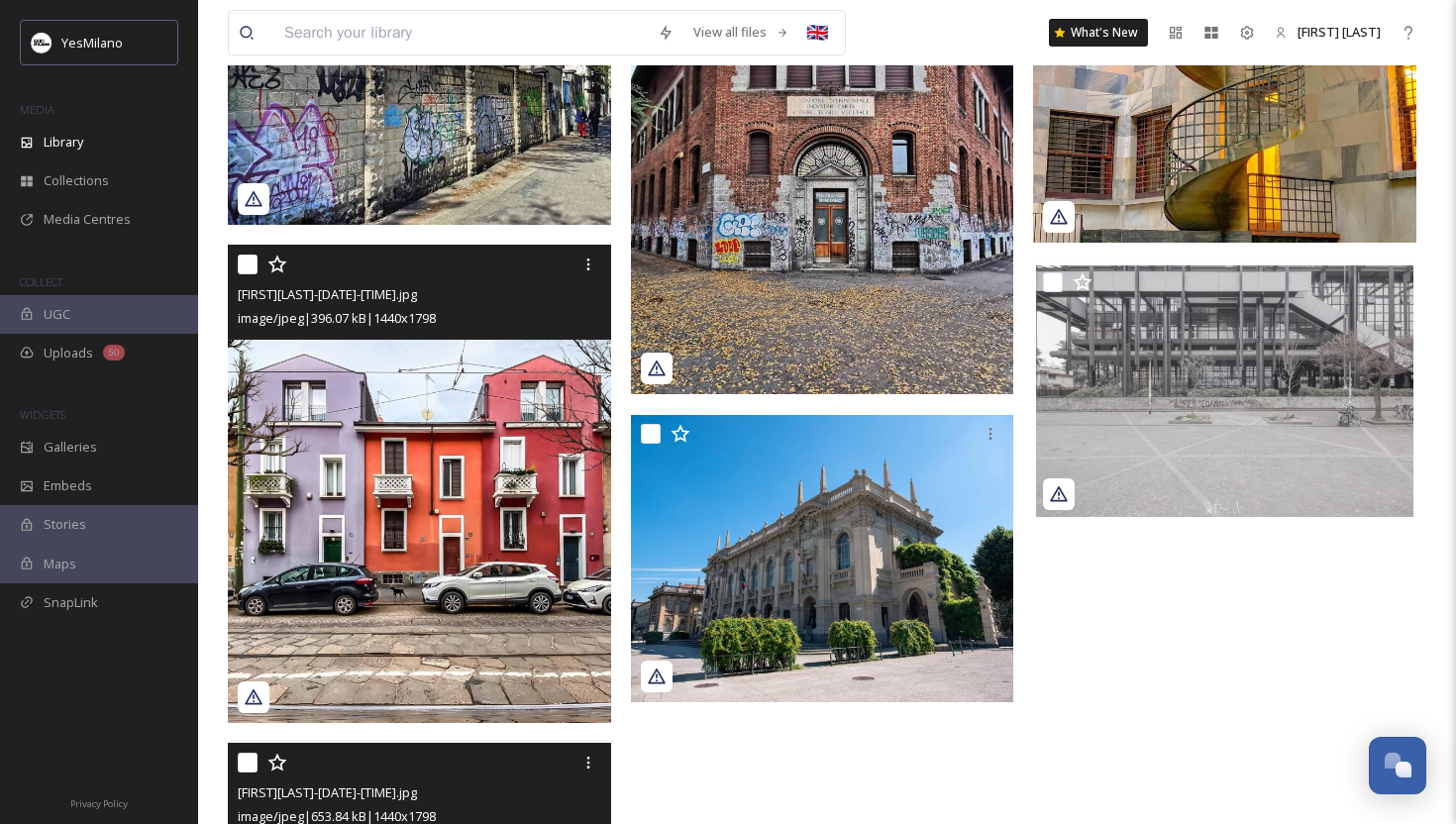 click at bounding box center [419, 483] 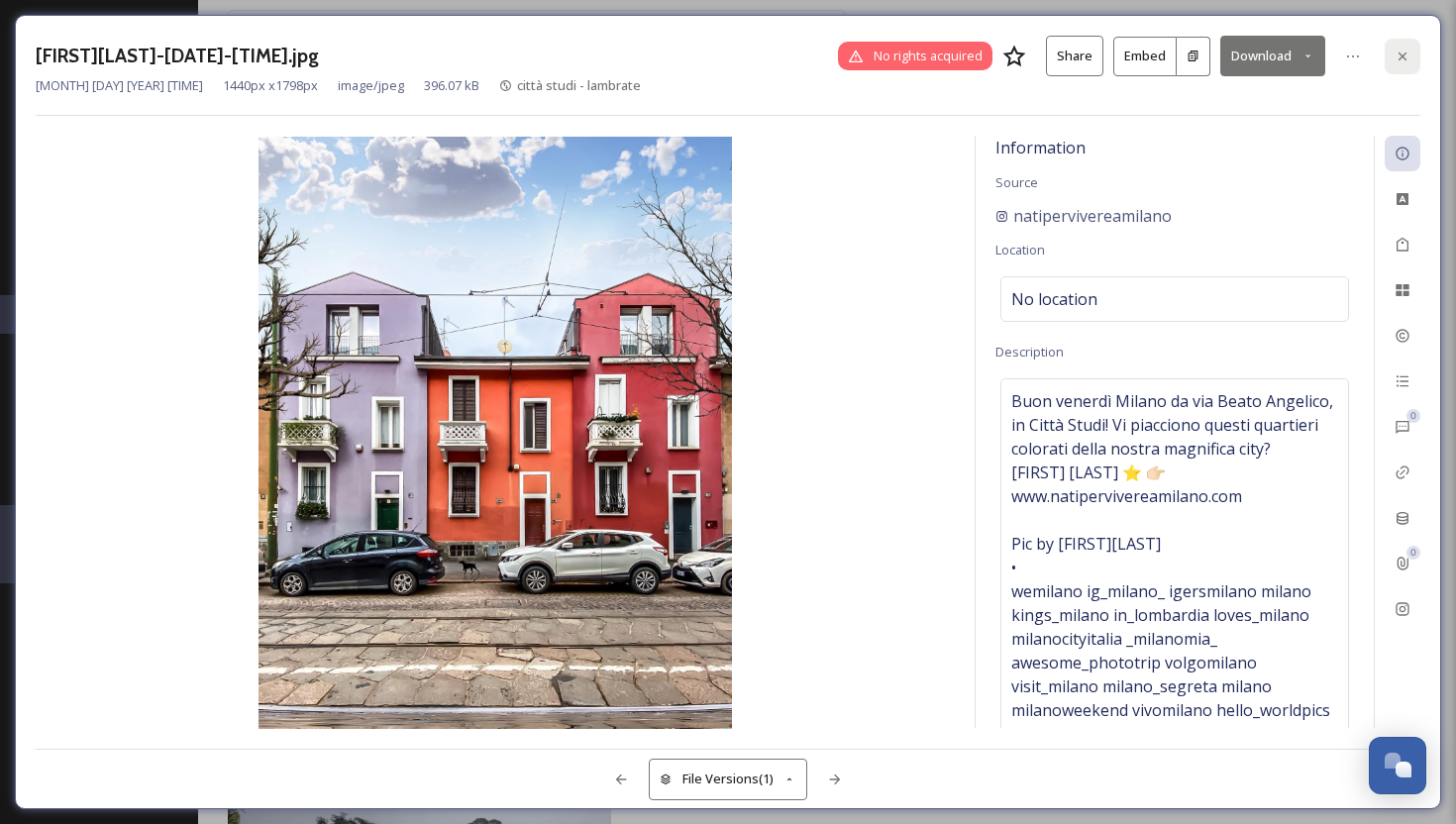 click at bounding box center (1403, 56) 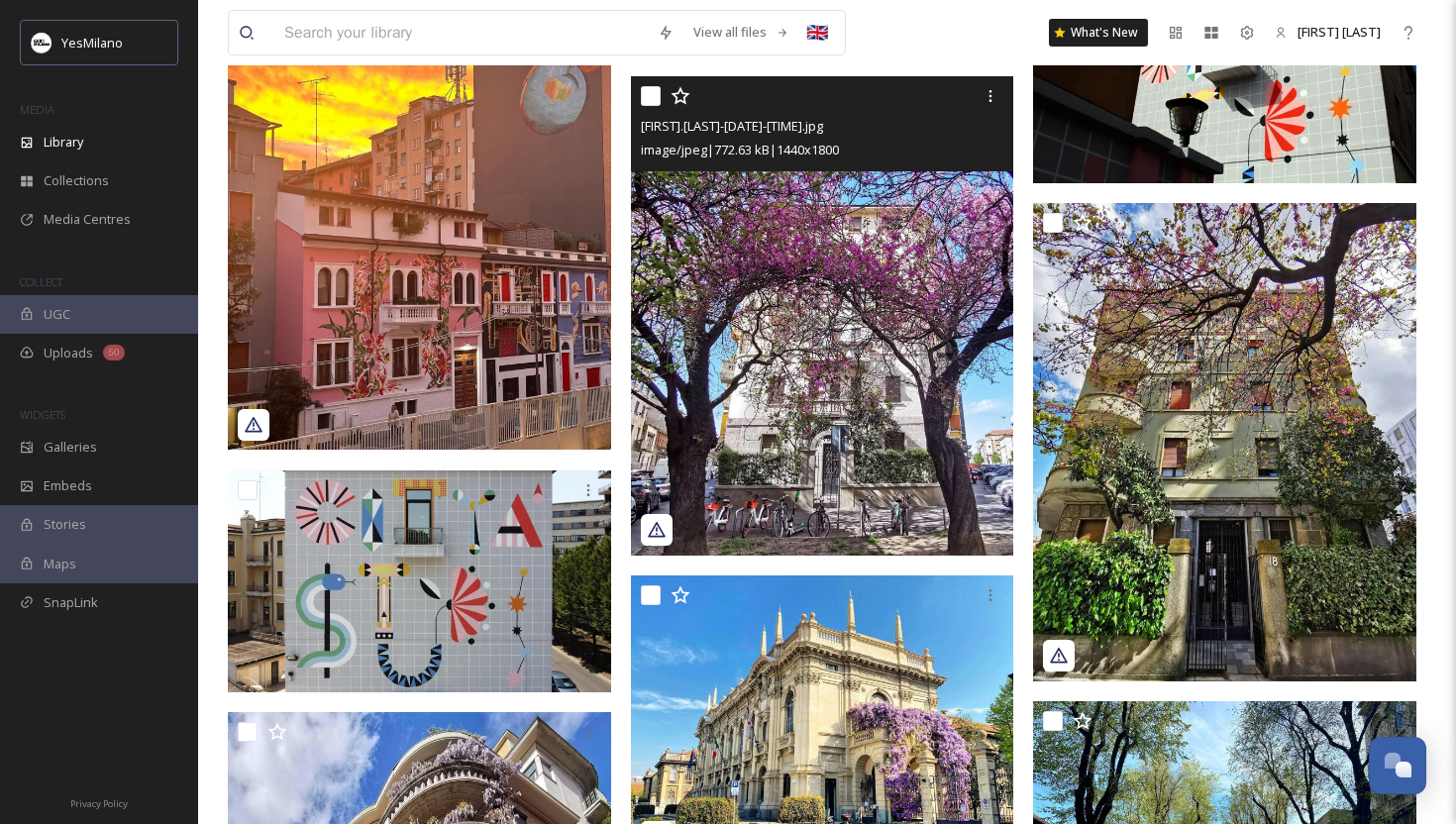 scroll, scrollTop: 5929, scrollLeft: 0, axis: vertical 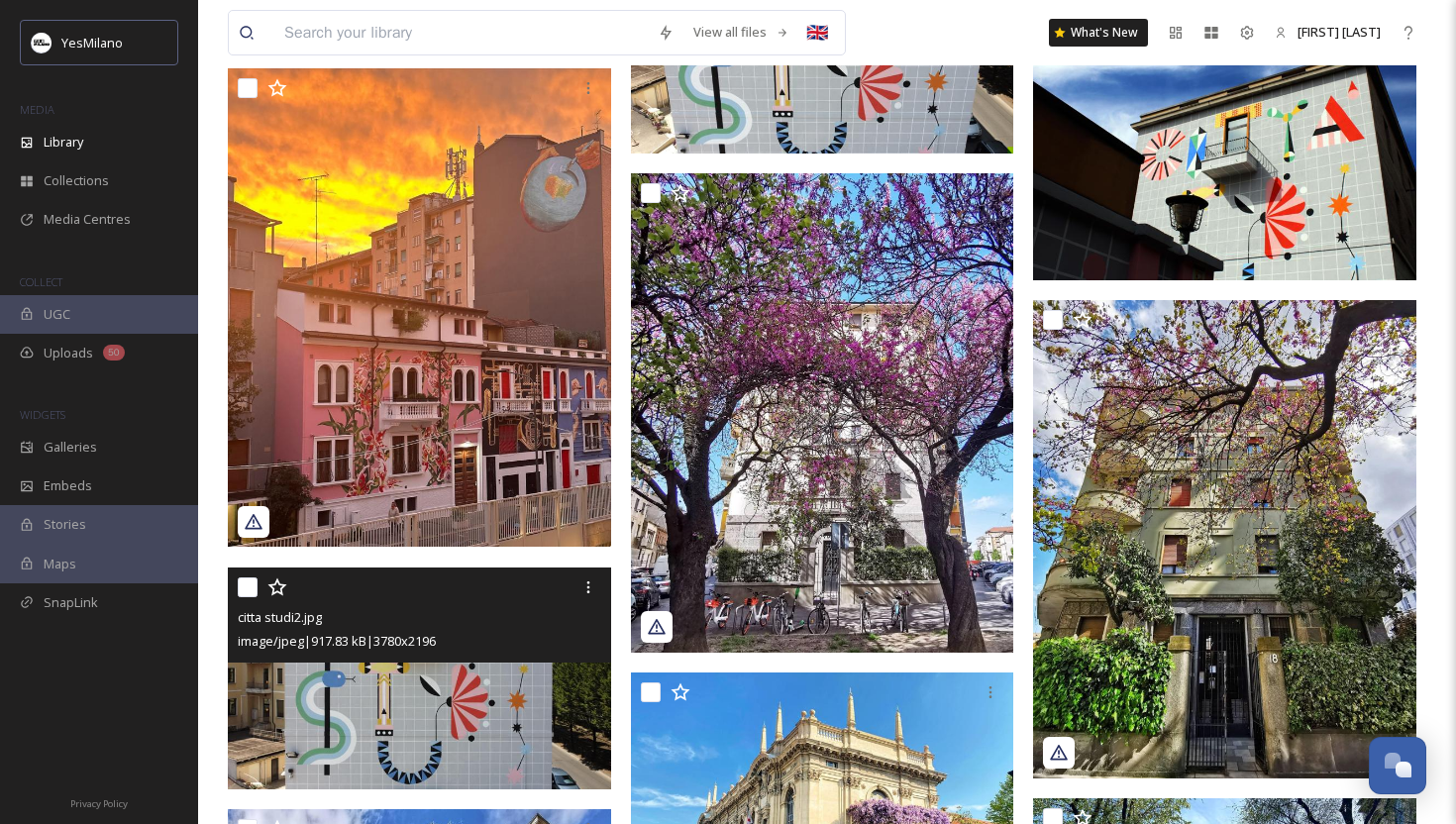 click on "citta studi2.jpg" at bounding box center (422, 617) 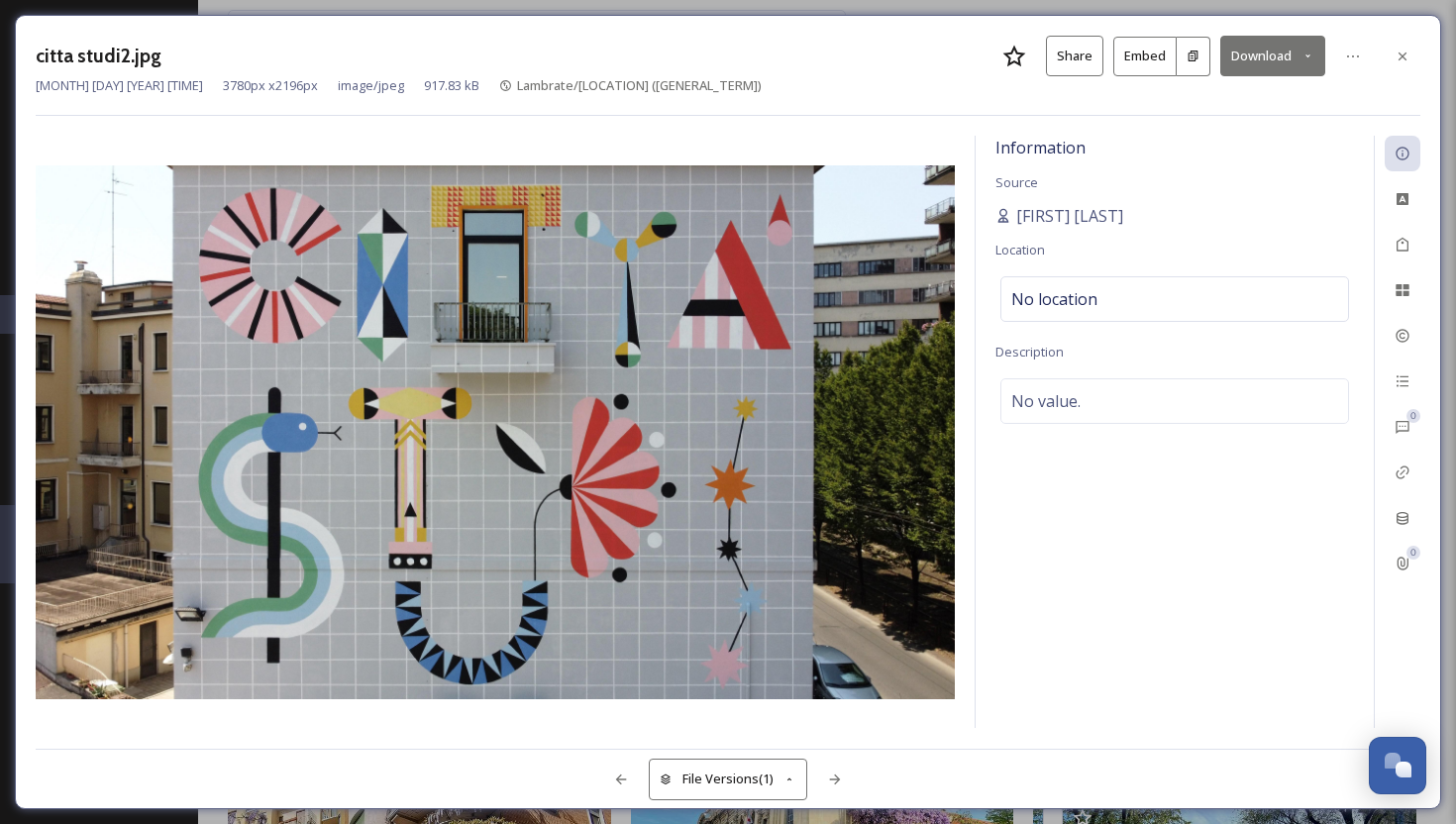 click on "Download" at bounding box center [1273, 55] 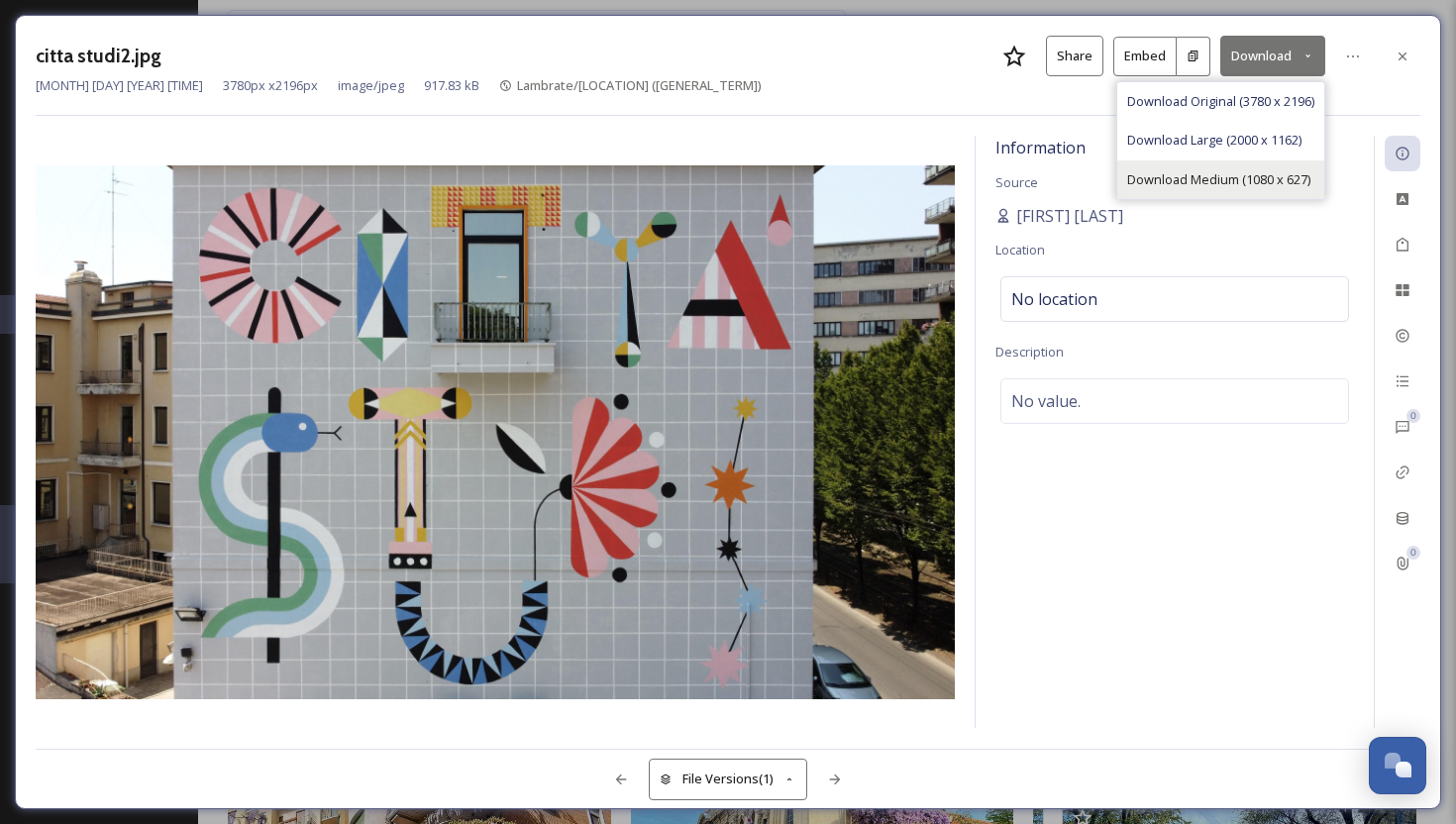 click on "Download Medium (1080 x 627)" at bounding box center (1218, 179) 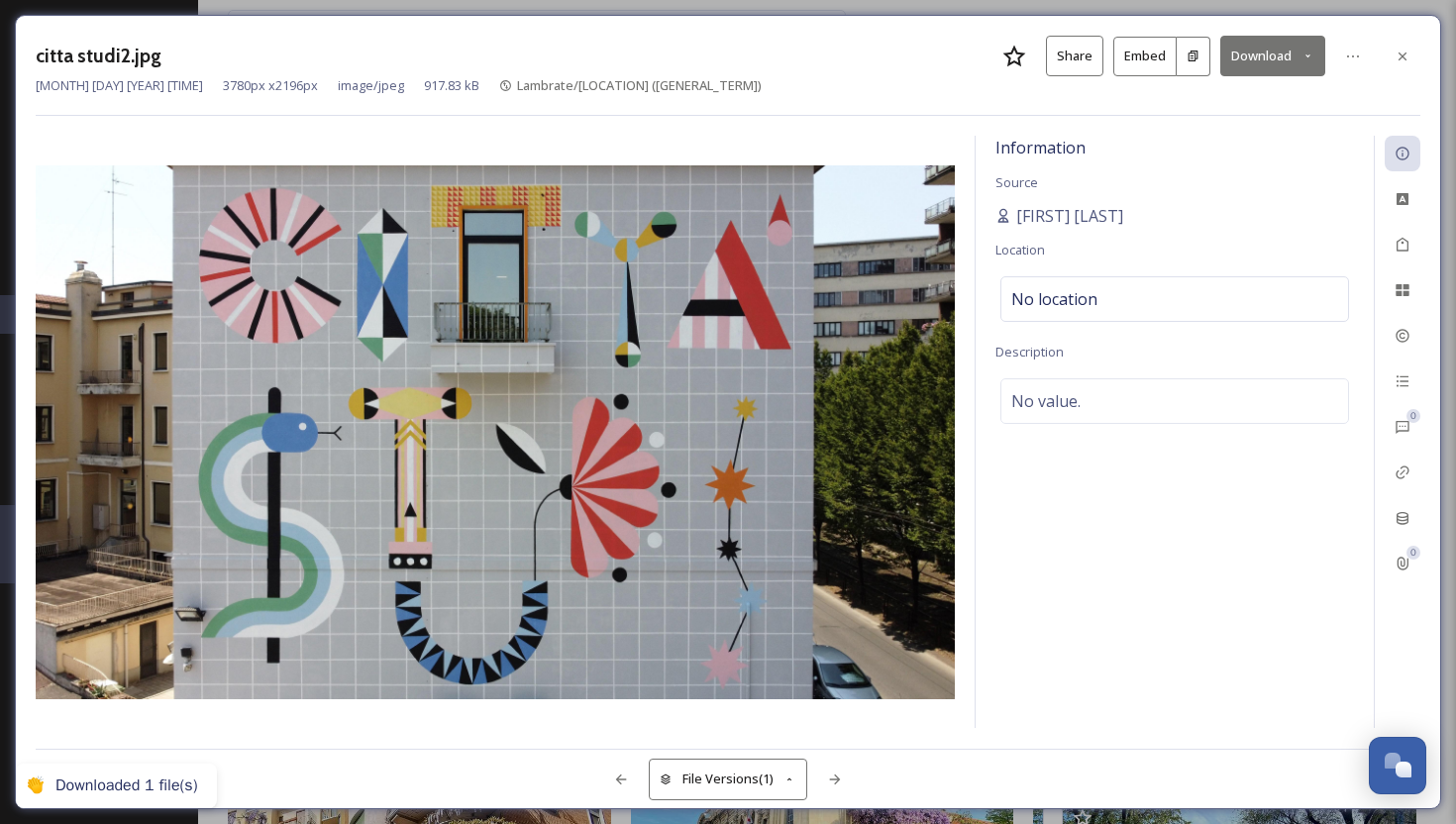 click on "citta studi2.jpg Share Embed Download" at bounding box center [728, 55] 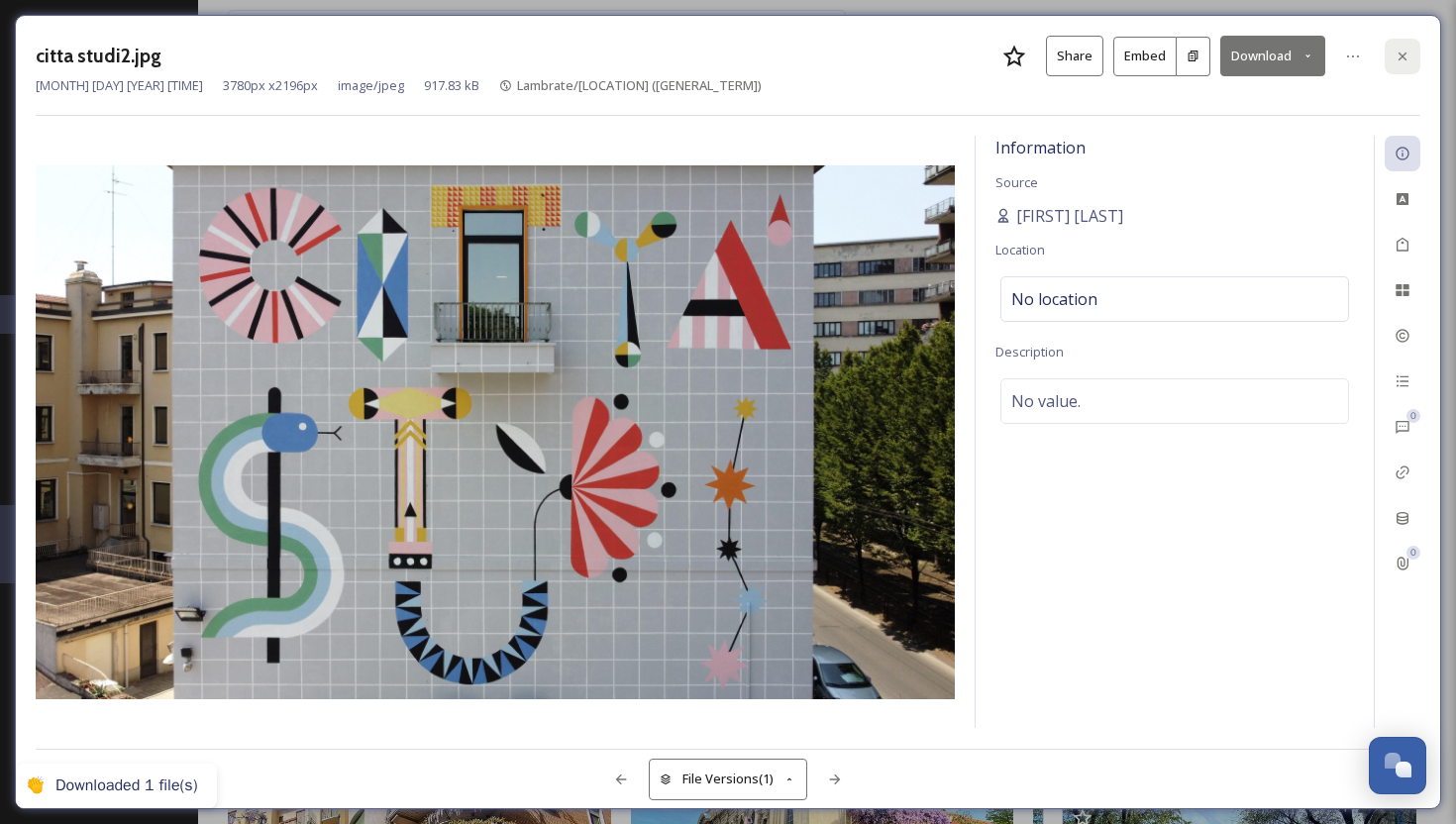 click at bounding box center (1403, 56) 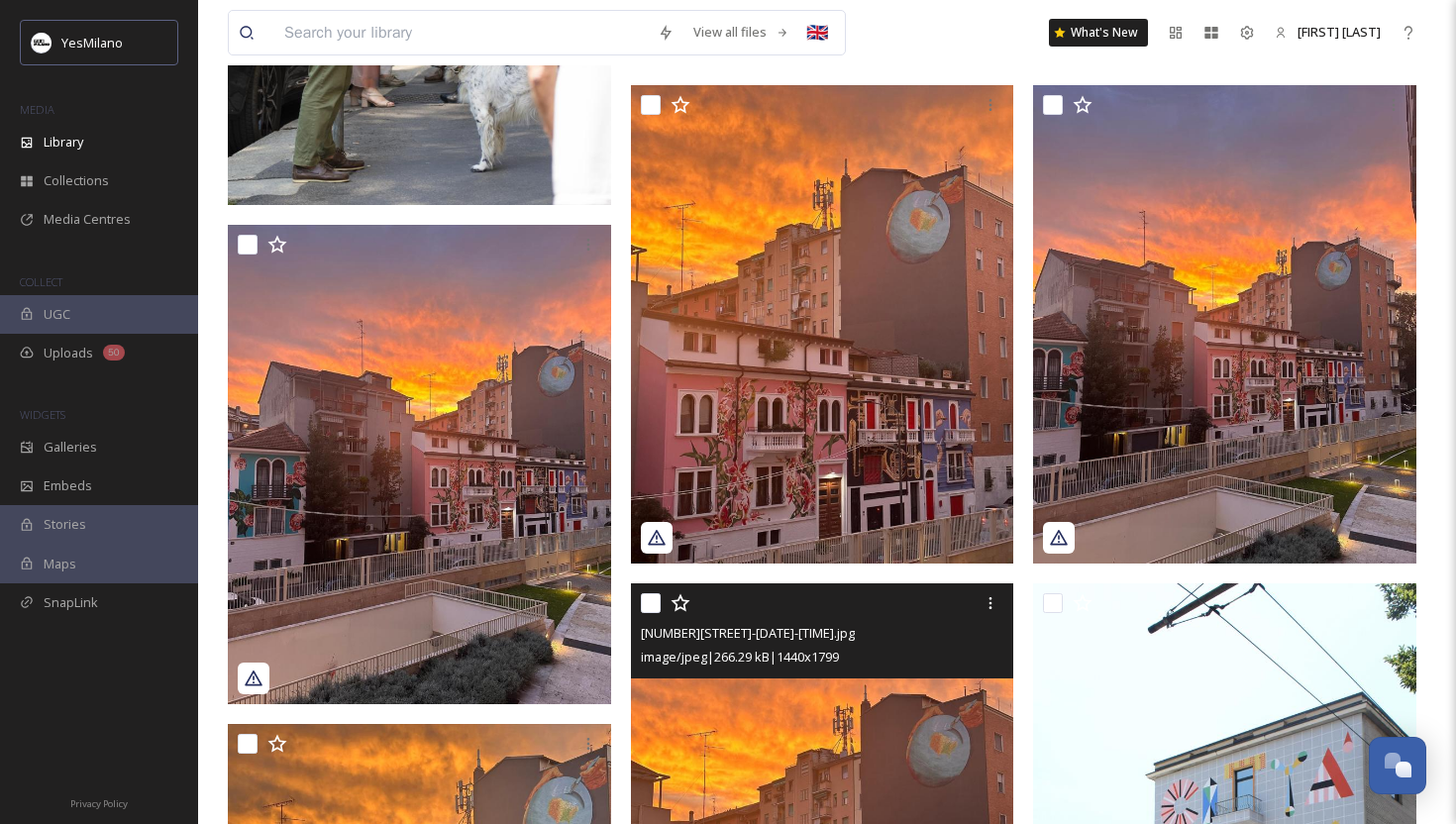 scroll, scrollTop: 5406, scrollLeft: 0, axis: vertical 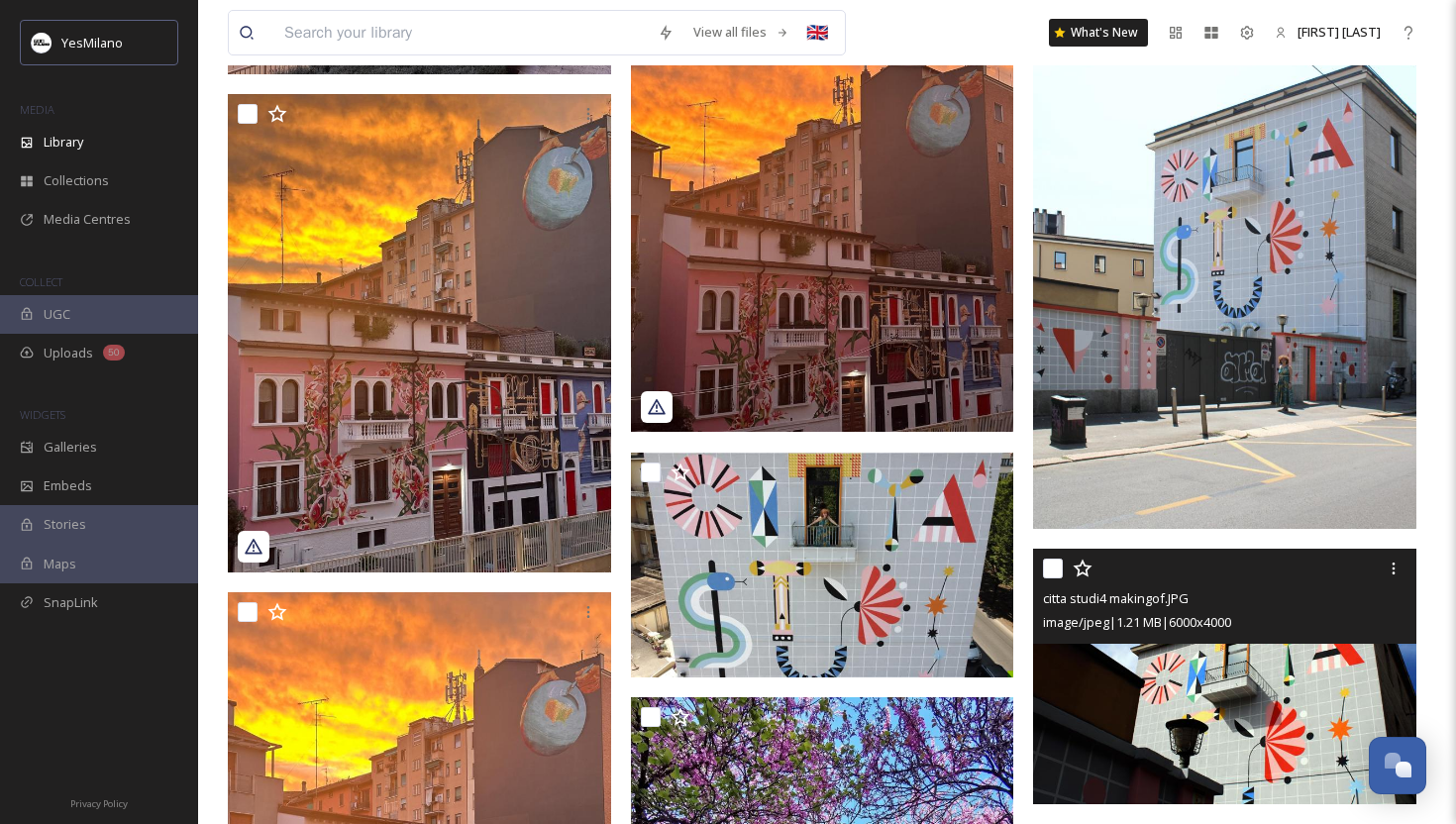 click at bounding box center [1224, 676] 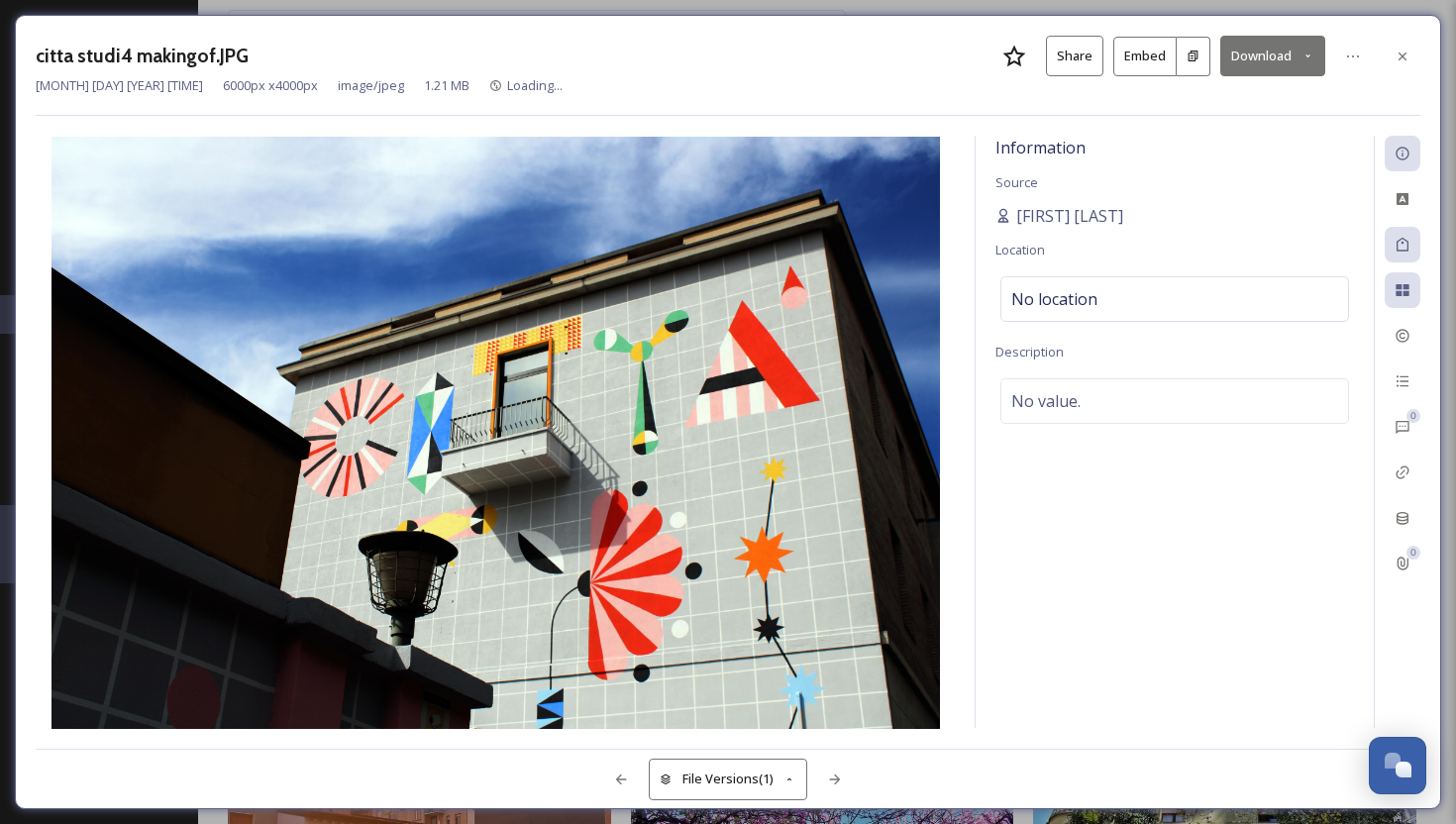 click on "Download" at bounding box center (1273, 55) 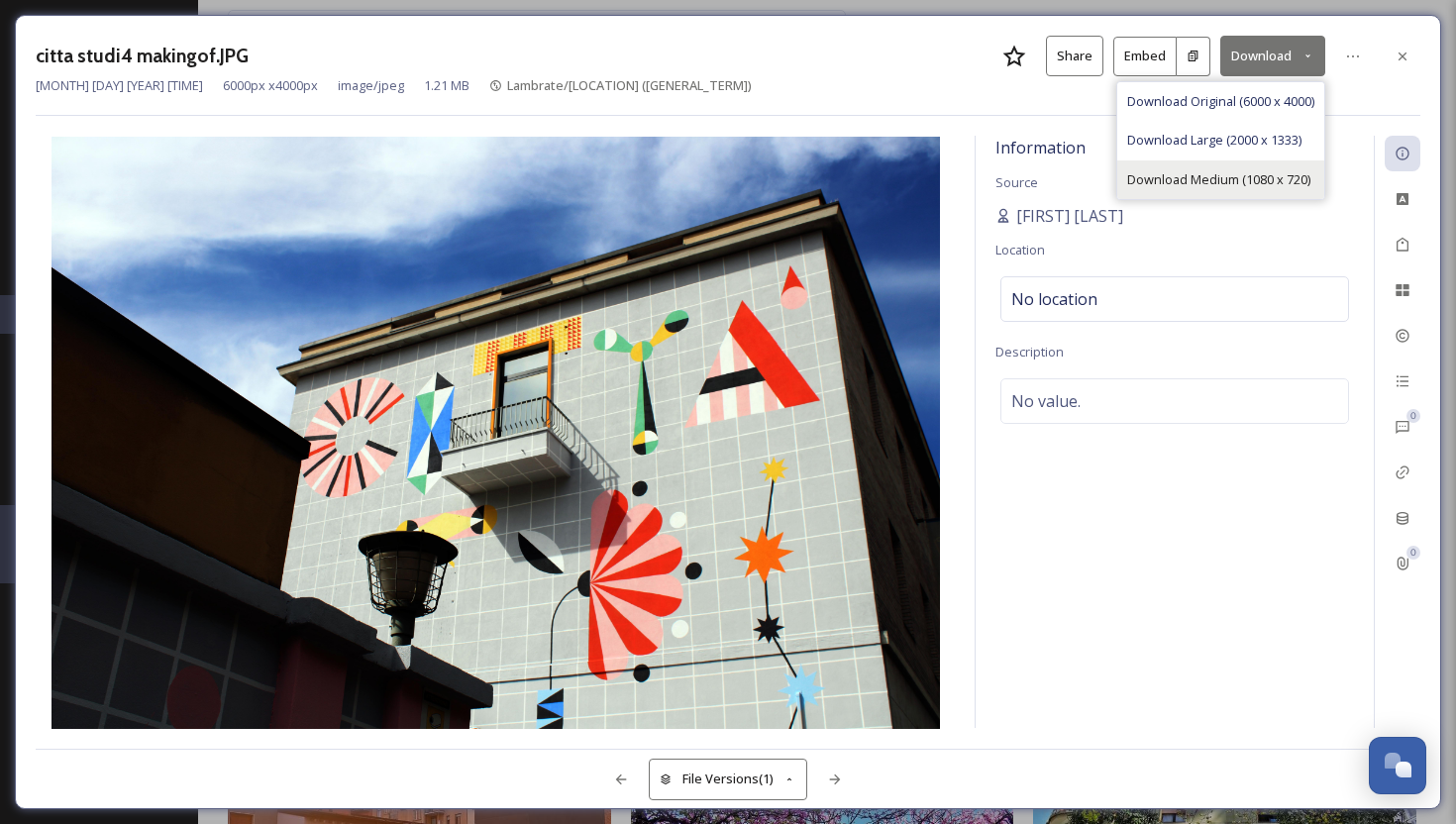 click on "Download Medium (1080 x 720)" at bounding box center [1220, 179] 